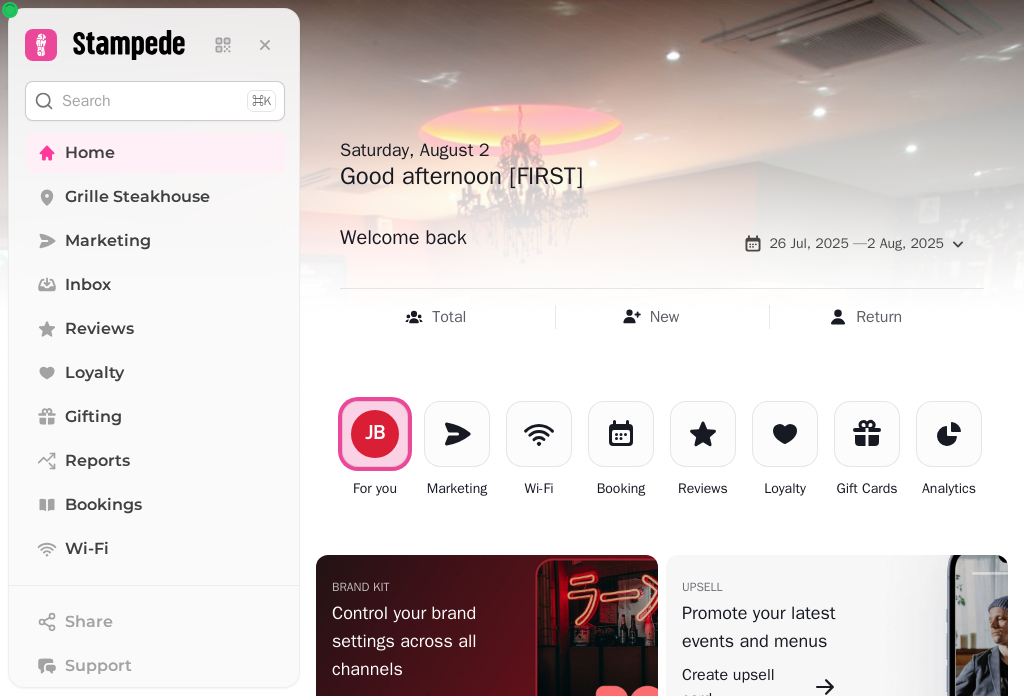 scroll, scrollTop: 0, scrollLeft: 0, axis: both 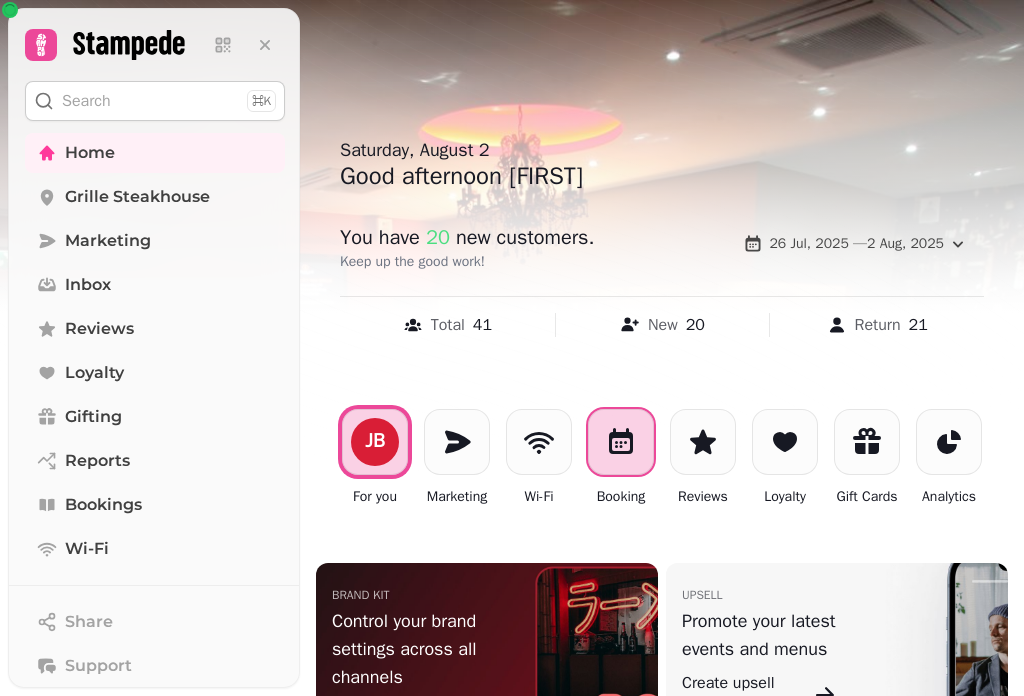click at bounding box center [621, 442] 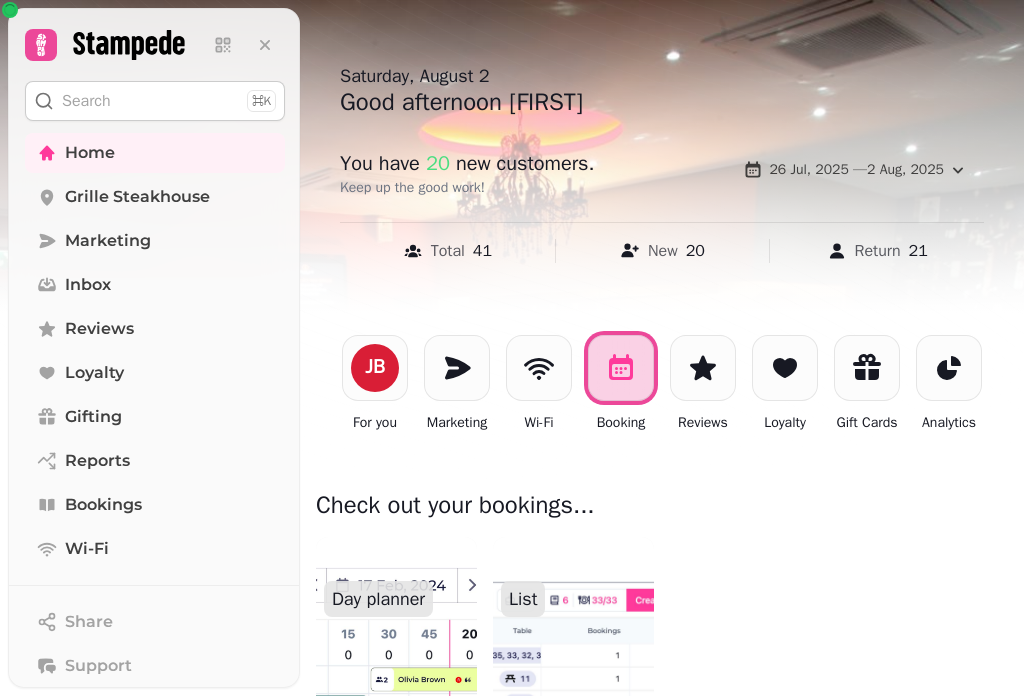 scroll, scrollTop: 200, scrollLeft: 0, axis: vertical 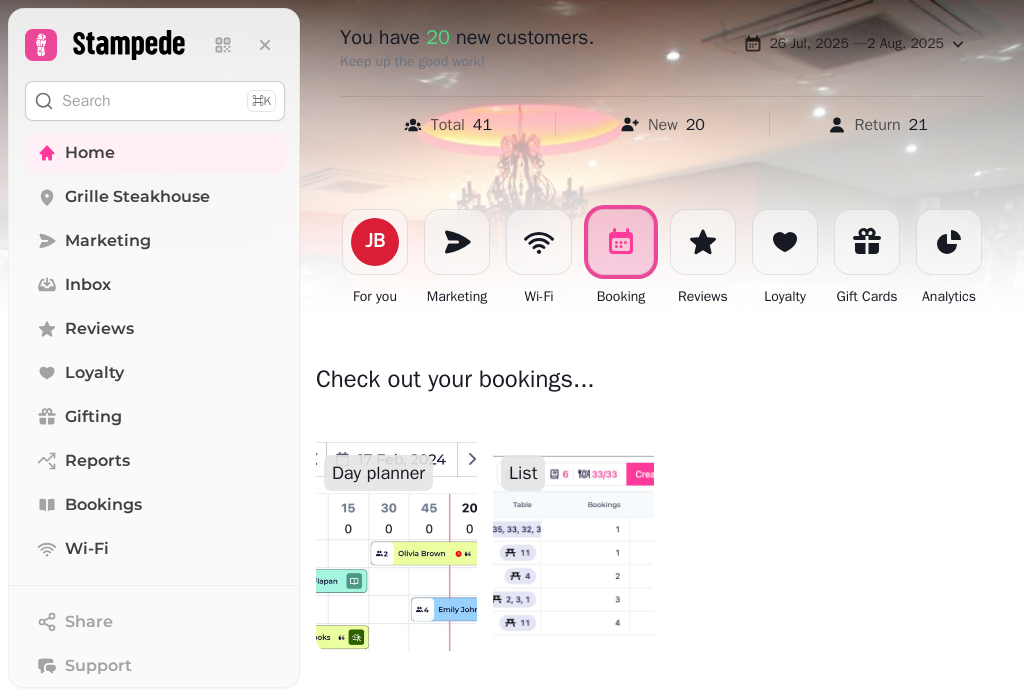 click at bounding box center [396, 531] 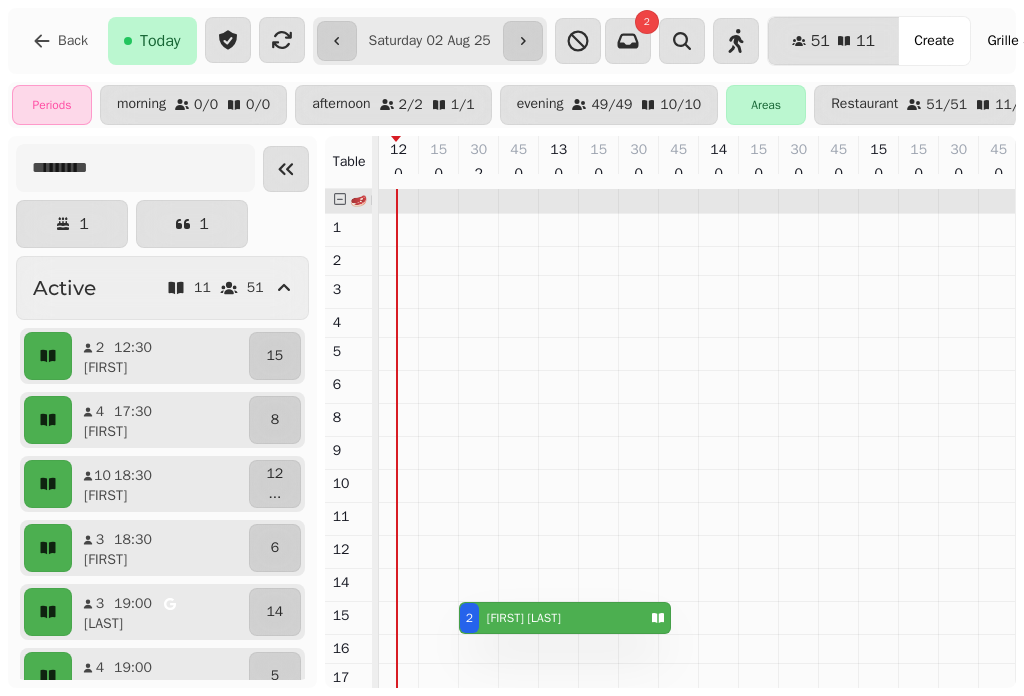 scroll, scrollTop: 0, scrollLeft: 18, axis: horizontal 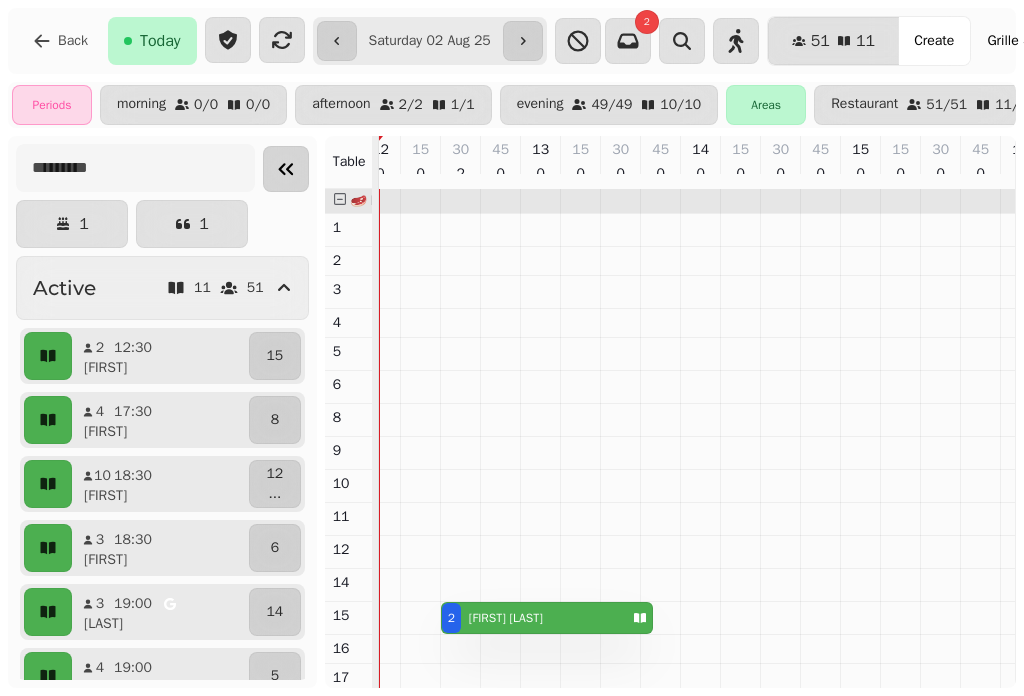 click 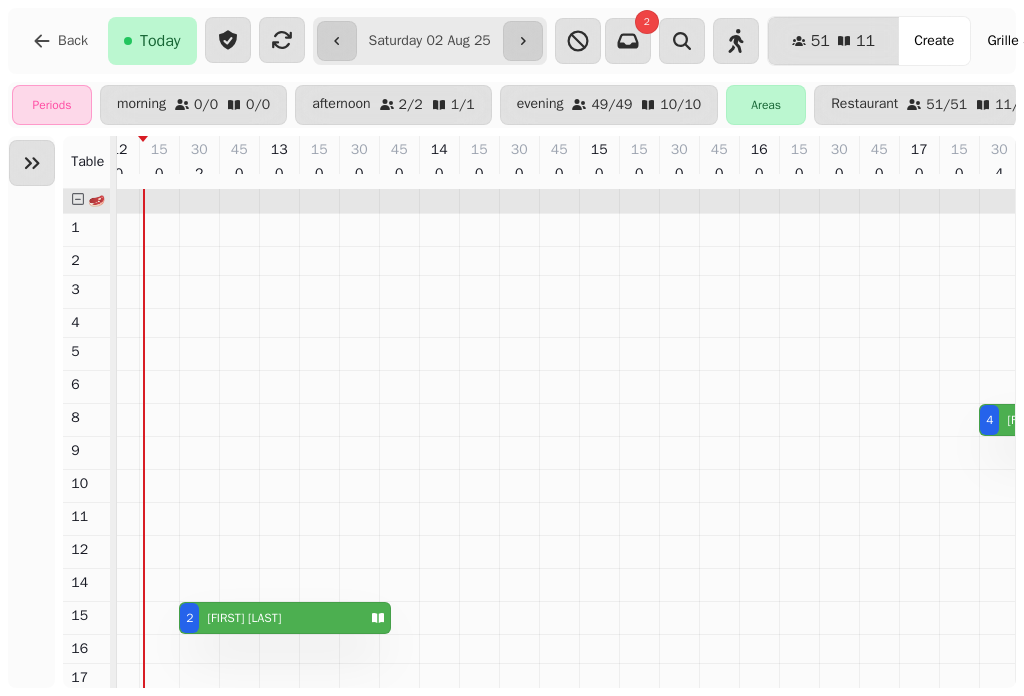 click on "[NUMBER] [FIRST]   [LAST]" at bounding box center [271, 618] 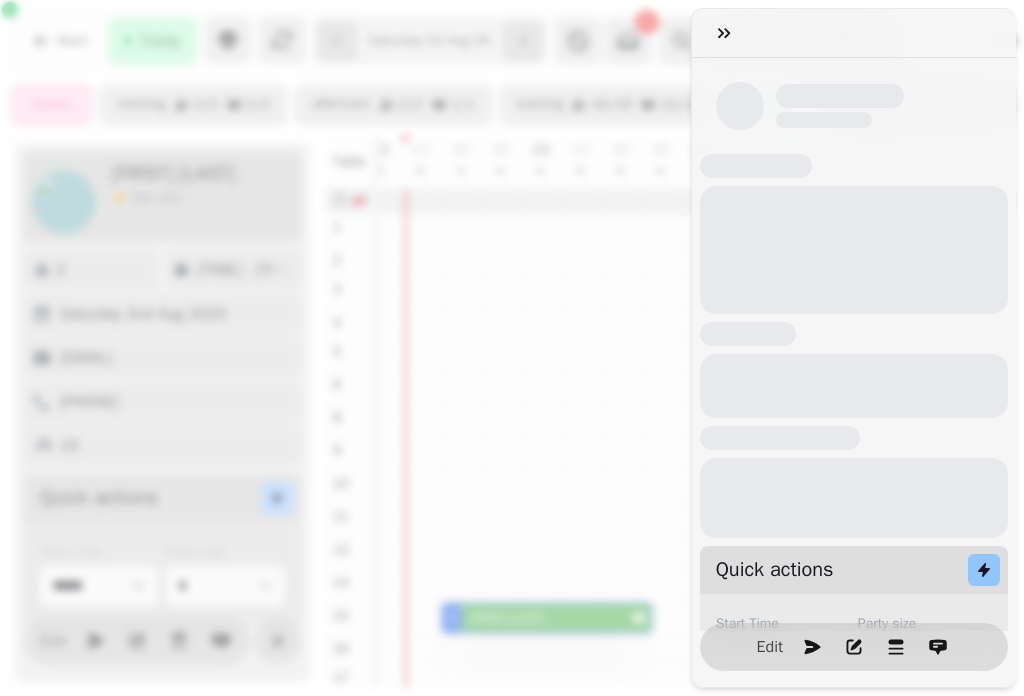 scroll, scrollTop: 0, scrollLeft: 67, axis: horizontal 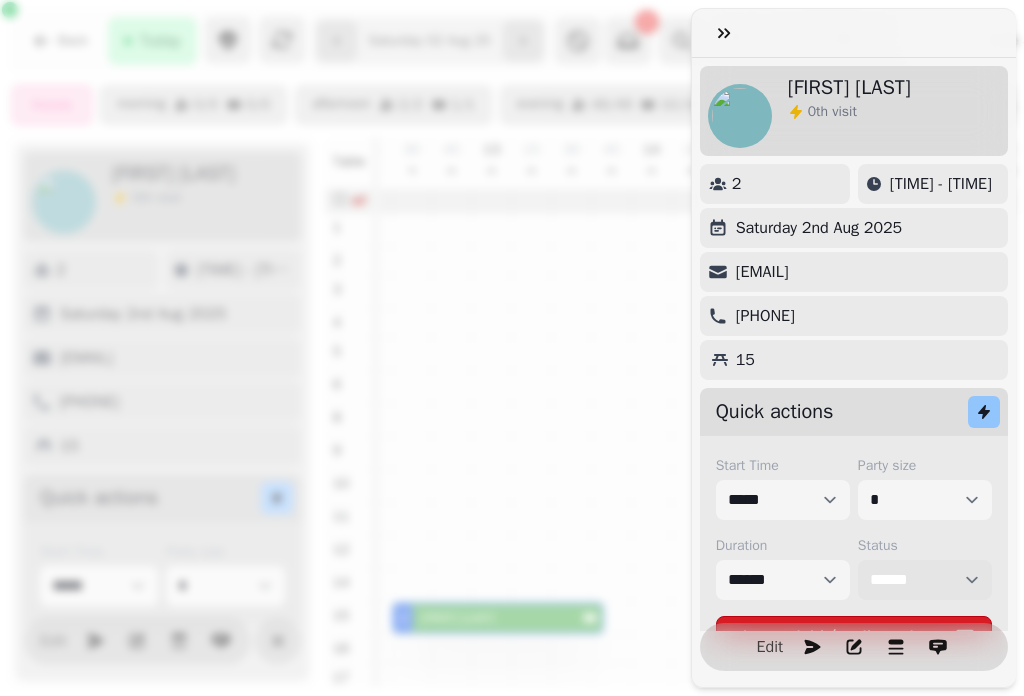 click on "**********" at bounding box center (925, 580) 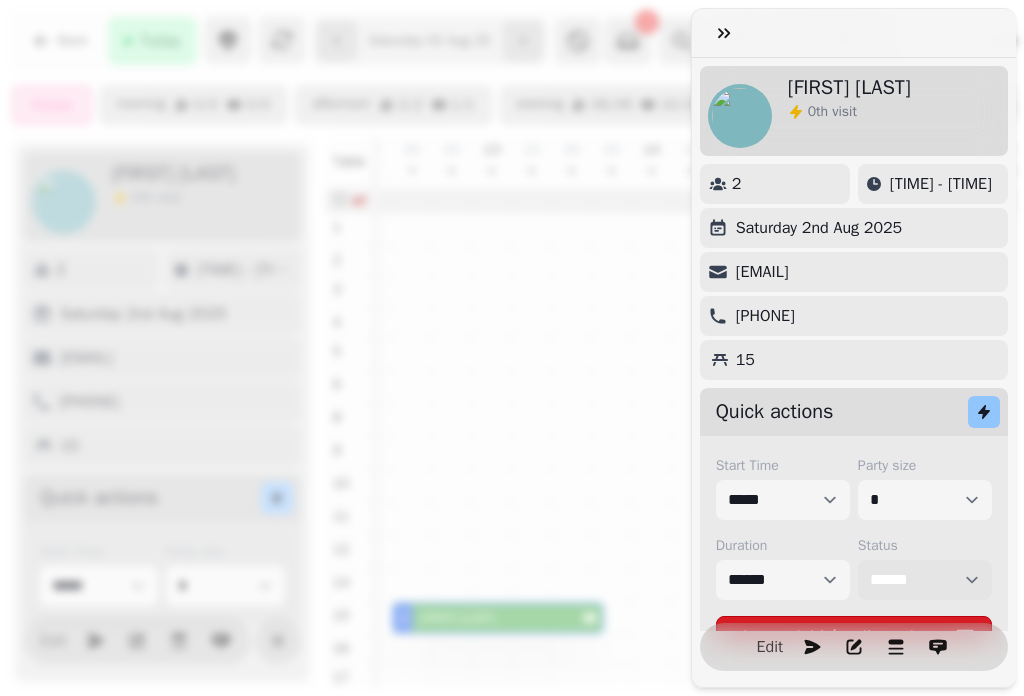 click on "**********" at bounding box center (925, 580) 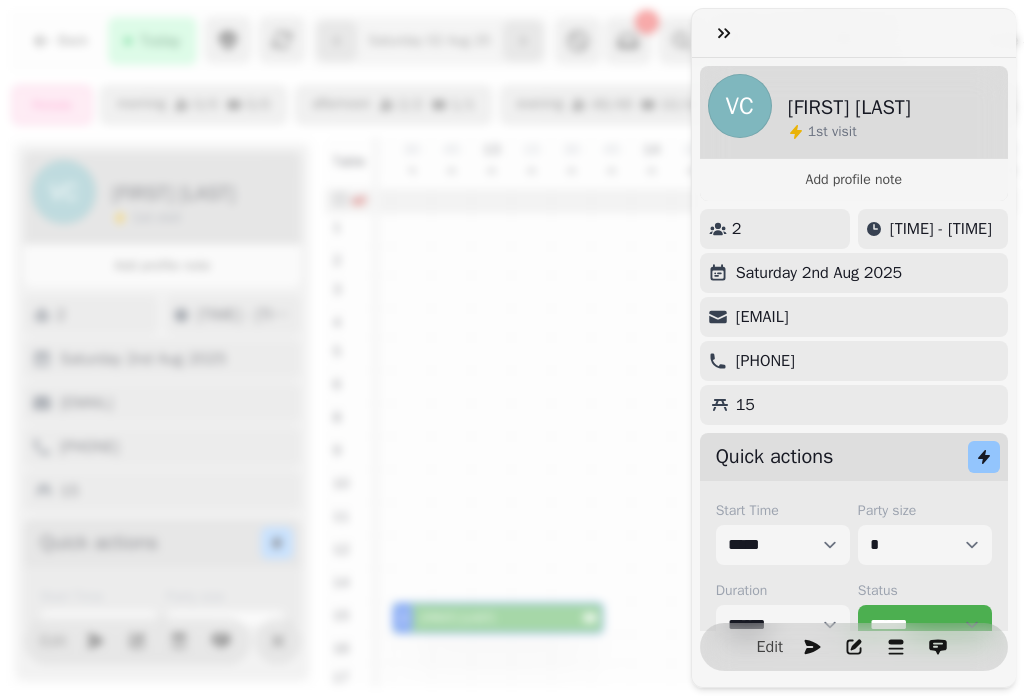 click on "Charge debit/credit card" at bounding box center (854, 681) 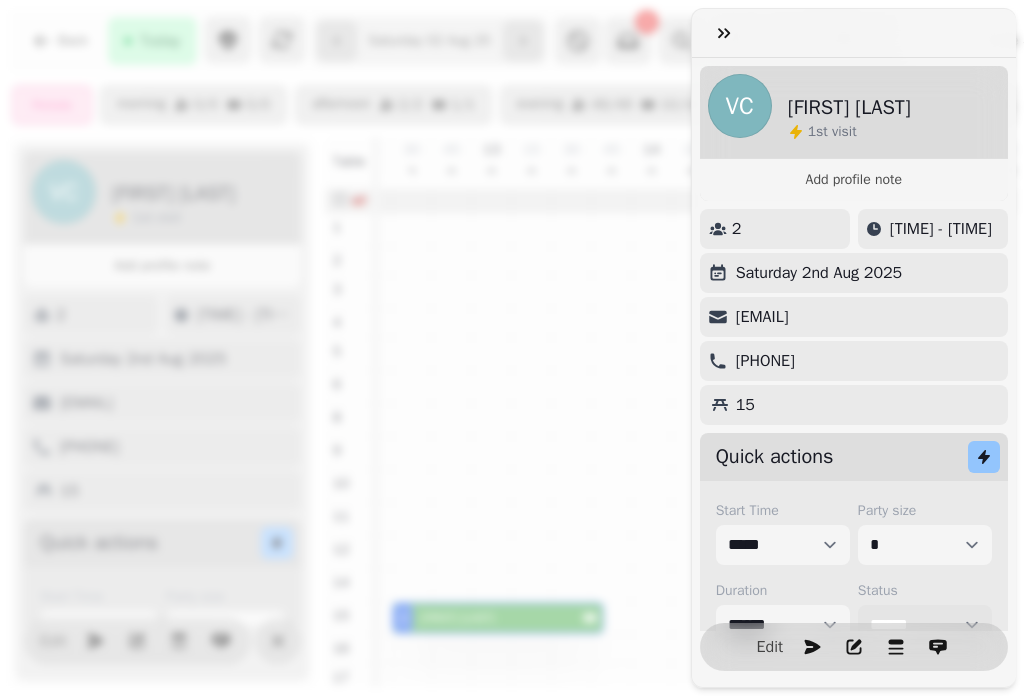 click on "**********" at bounding box center [925, 625] 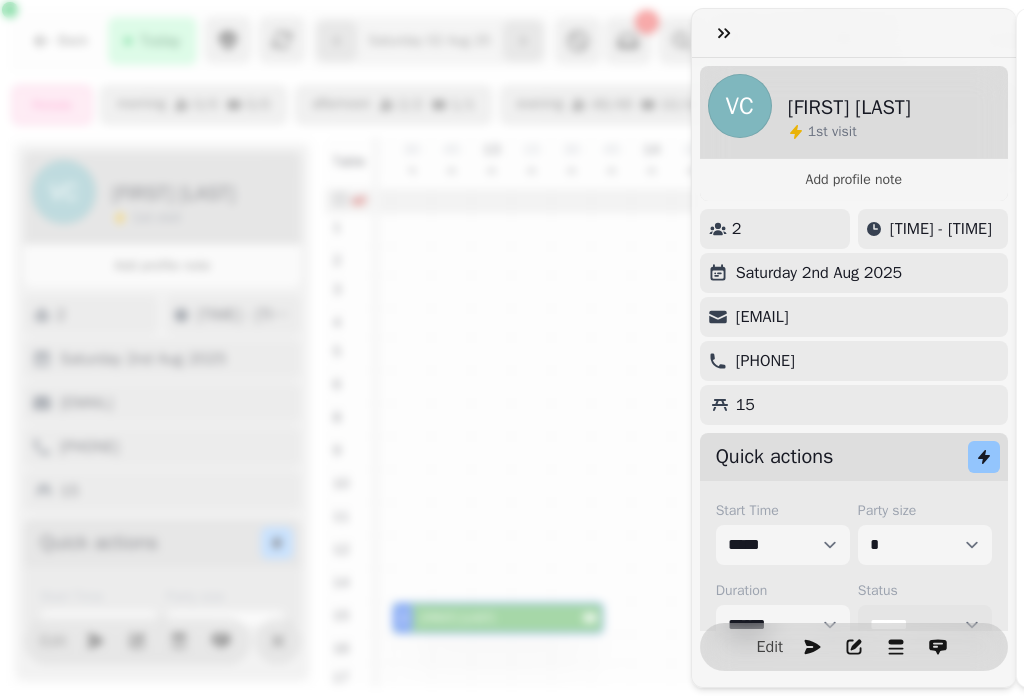 scroll, scrollTop: 117, scrollLeft: 0, axis: vertical 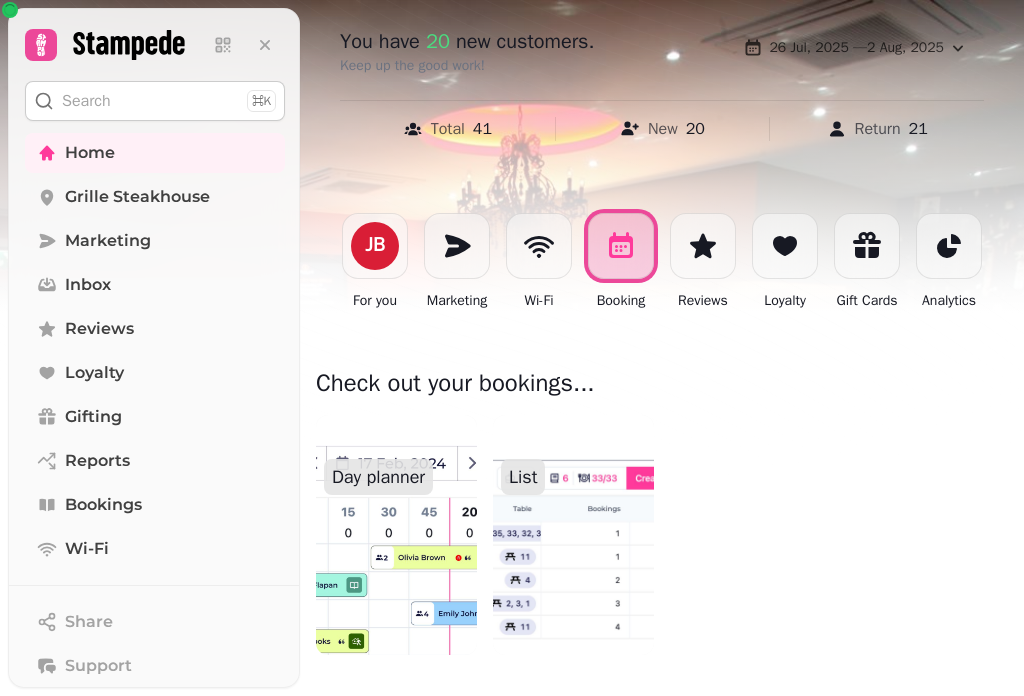 click at bounding box center (396, 535) 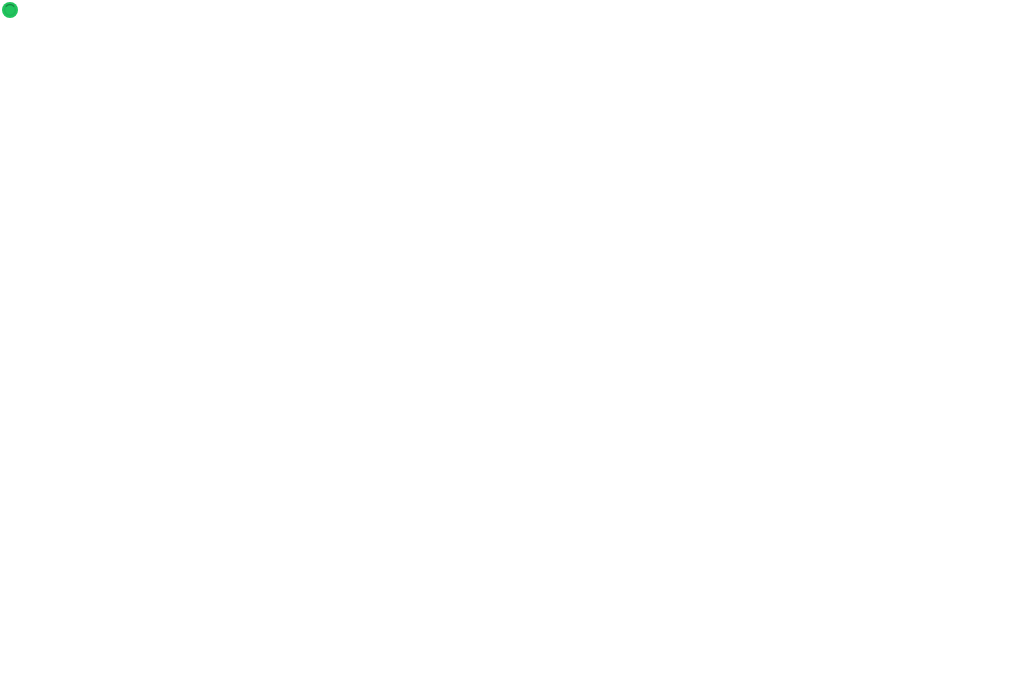 scroll, scrollTop: 0, scrollLeft: 0, axis: both 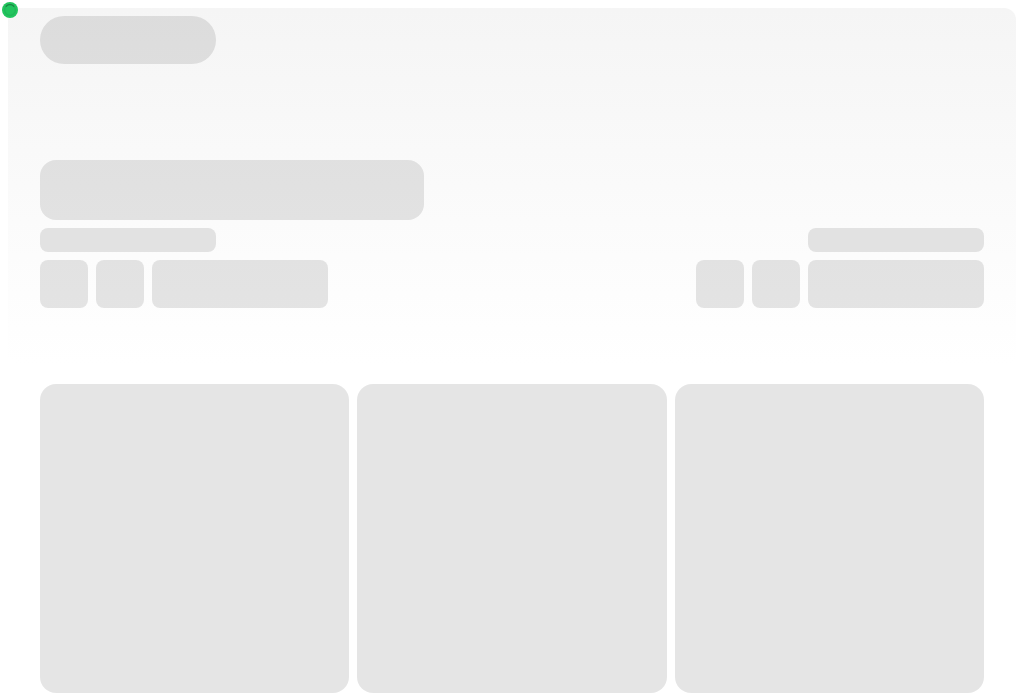 click at bounding box center [511, 538] 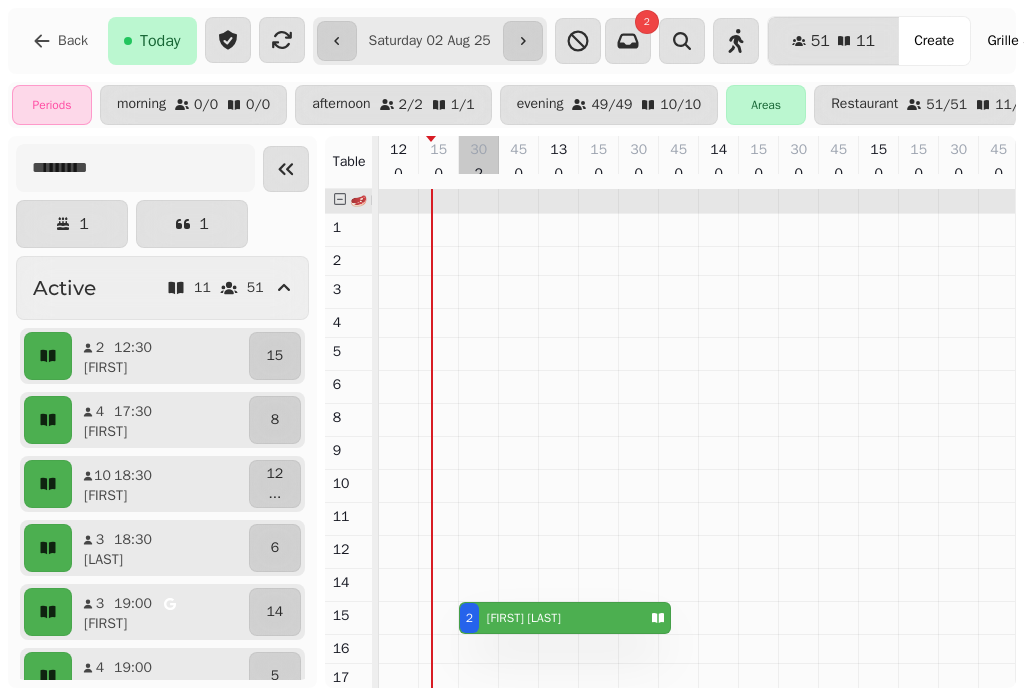 scroll, scrollTop: 0, scrollLeft: 54, axis: horizontal 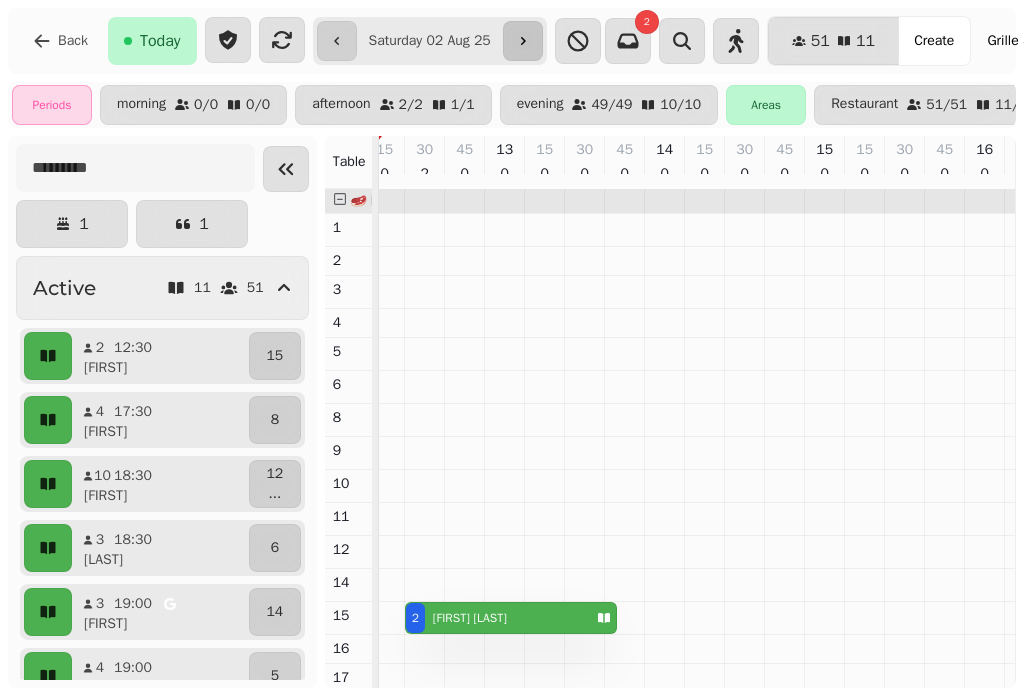 click 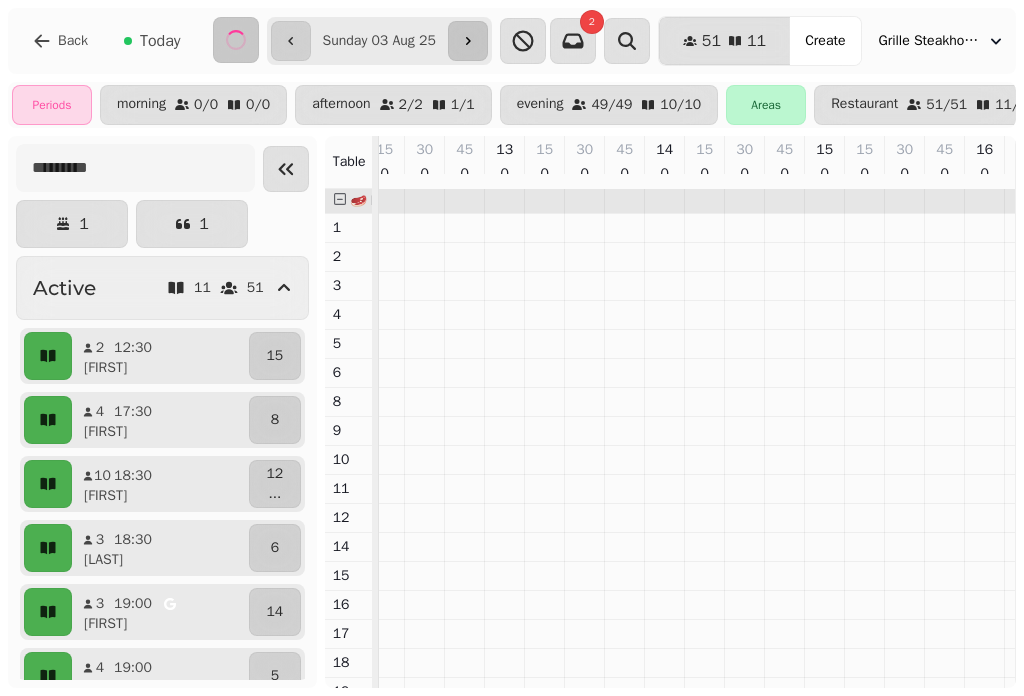 type on "**********" 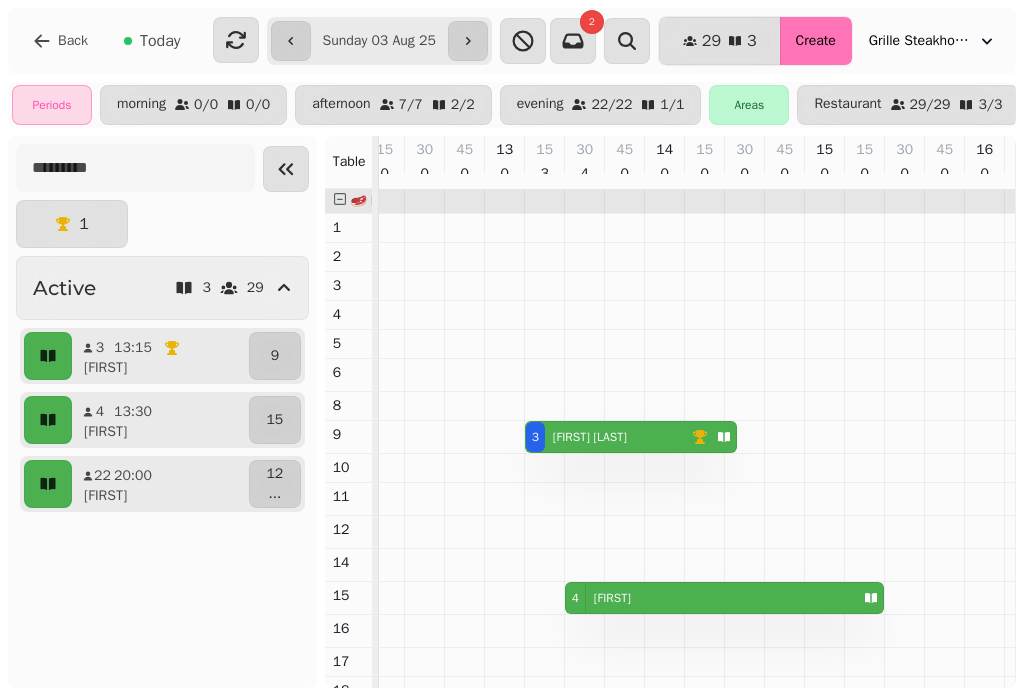 click on "Create" at bounding box center (816, 41) 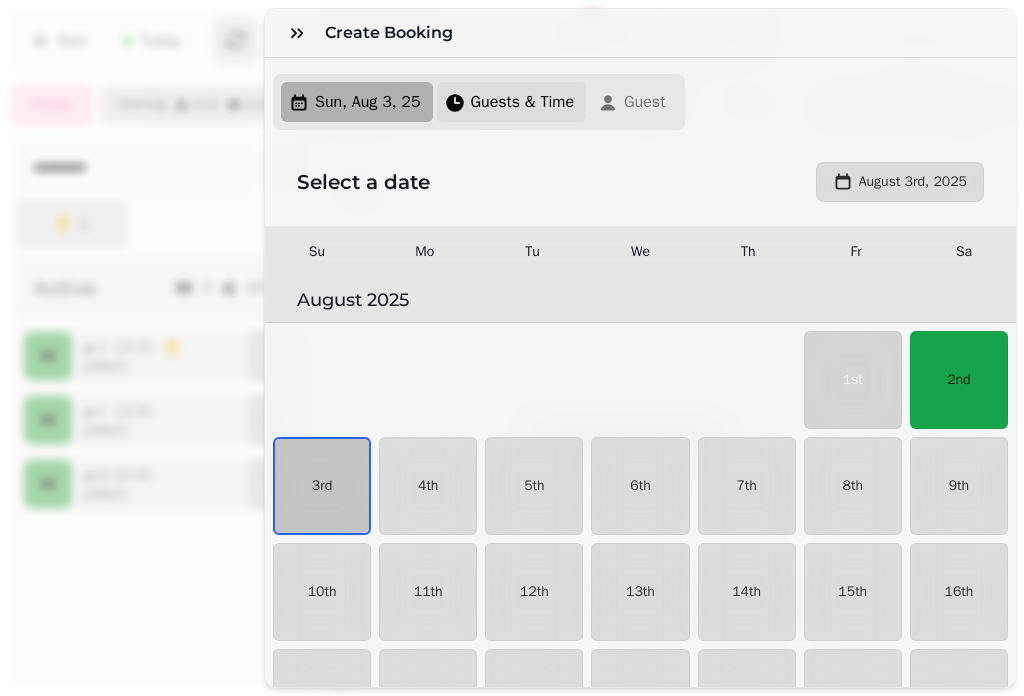 click on "Guests & Time" at bounding box center [523, 102] 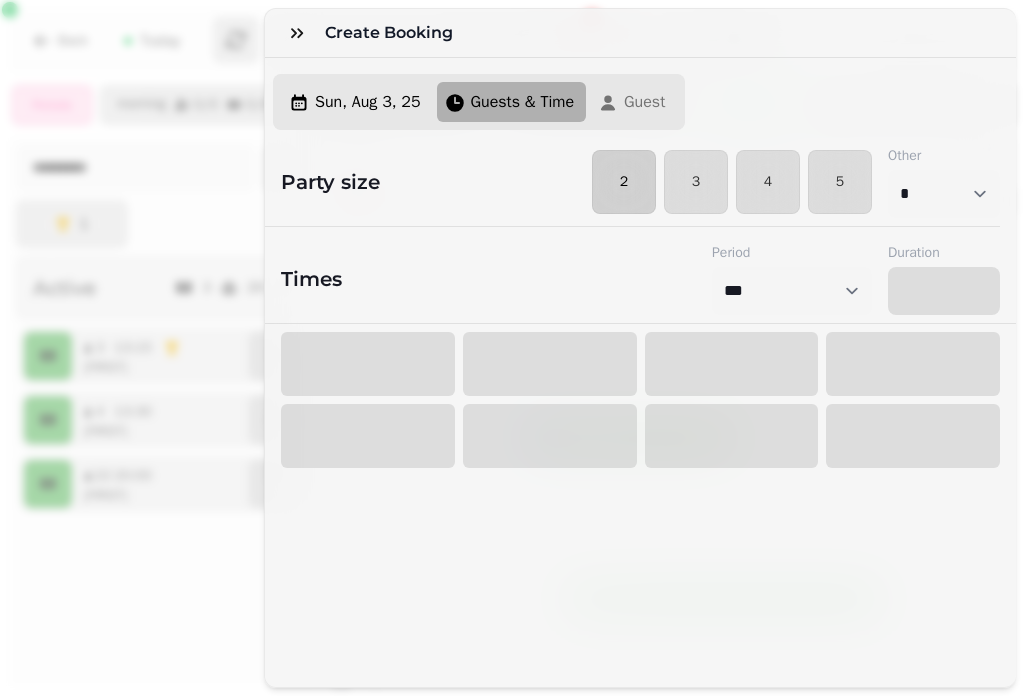click on "2" at bounding box center [624, 182] 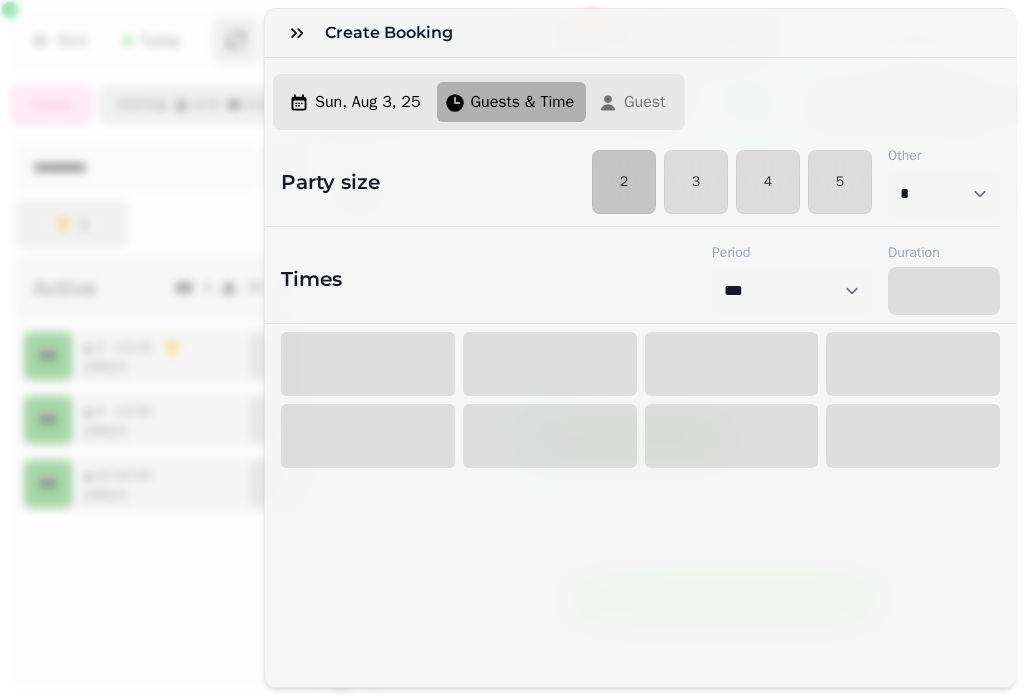 select on "*" 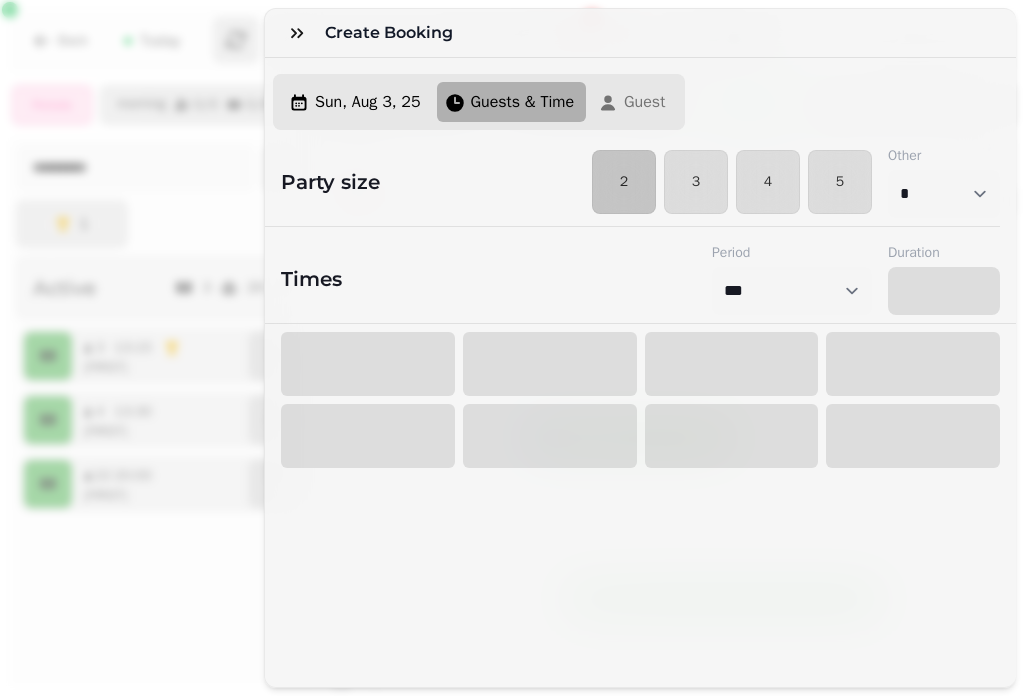 click at bounding box center (640, 509) 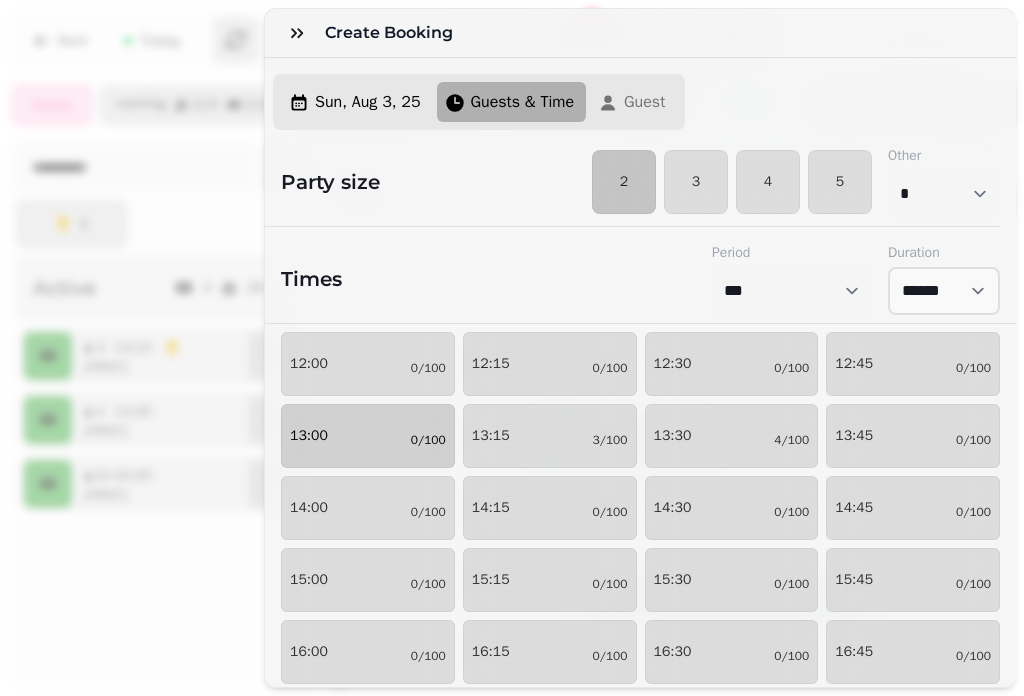 click on "13:00 0/100" at bounding box center [368, 436] 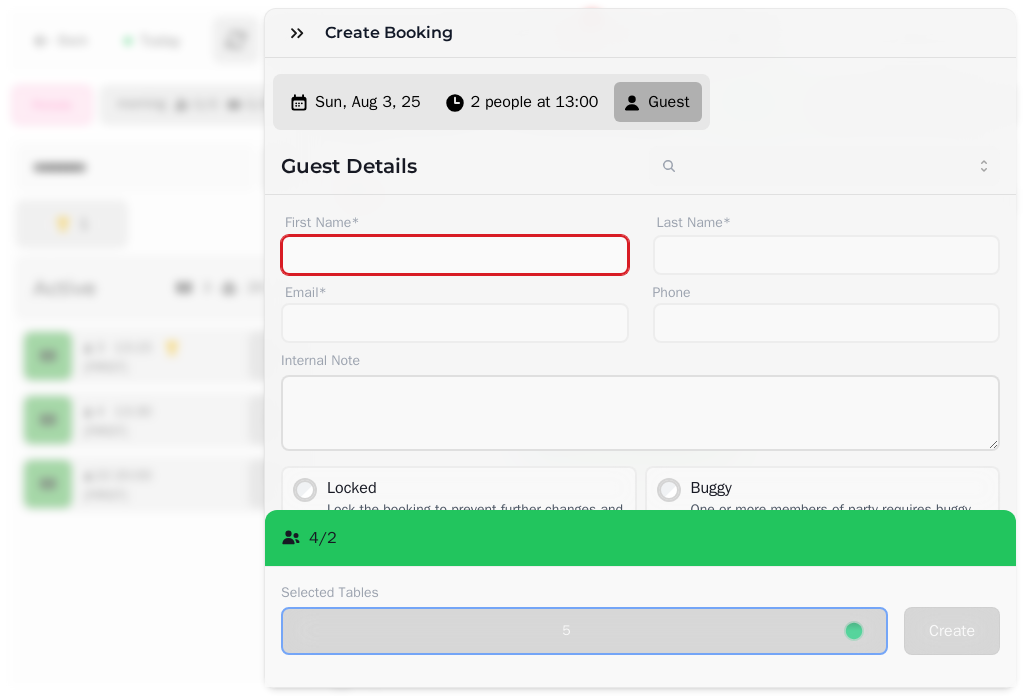click on "First Name*" at bounding box center (455, 255) 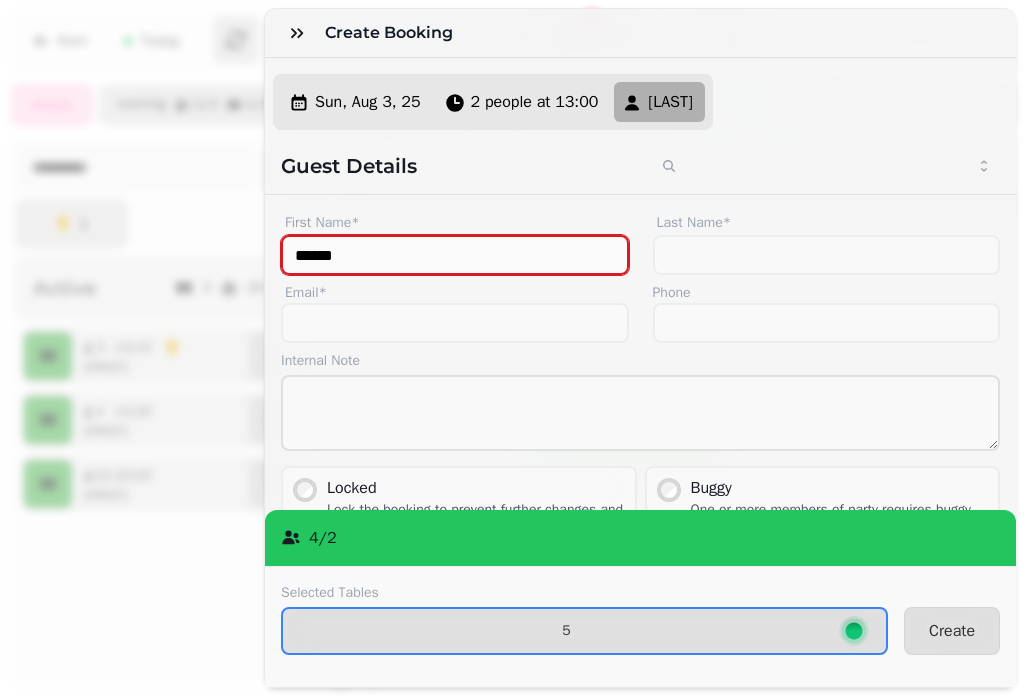 type on "******" 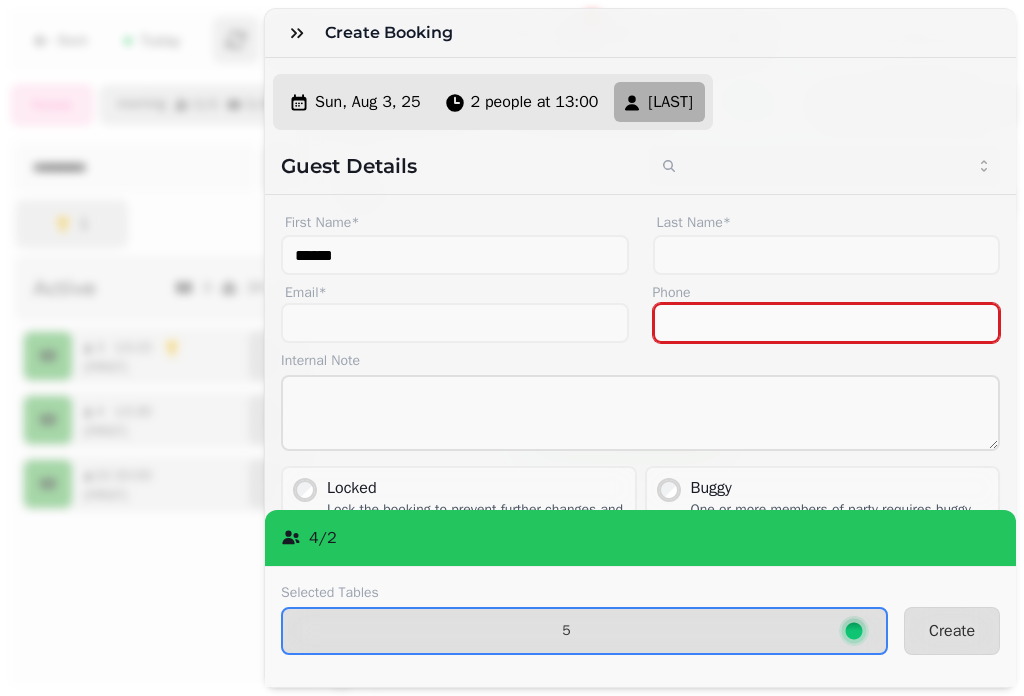 click on "Phone" at bounding box center (827, 323) 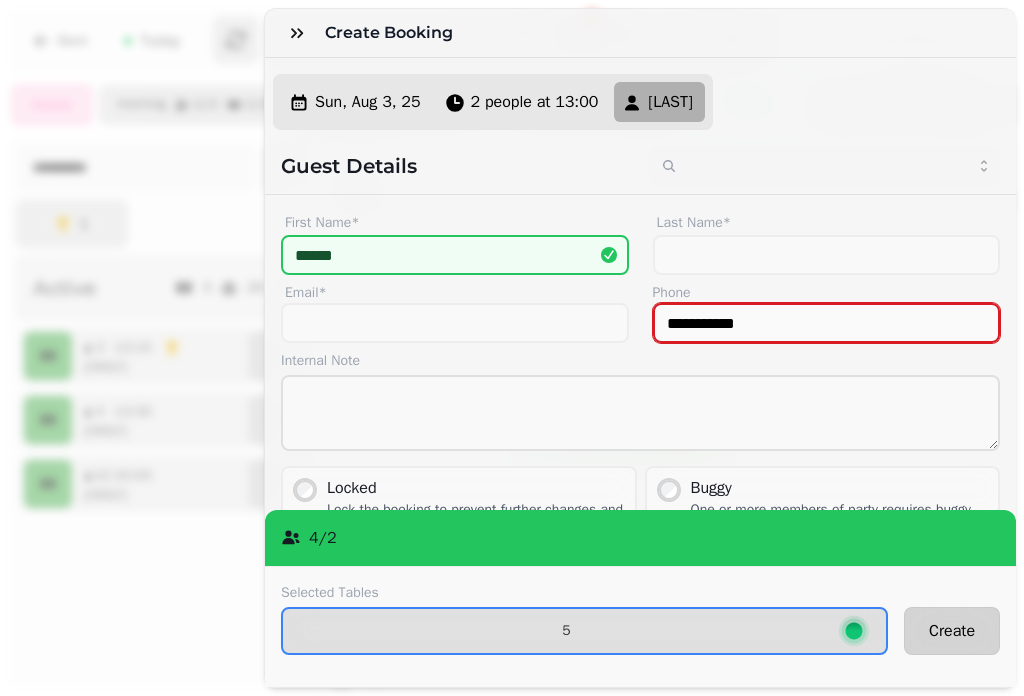 type on "**********" 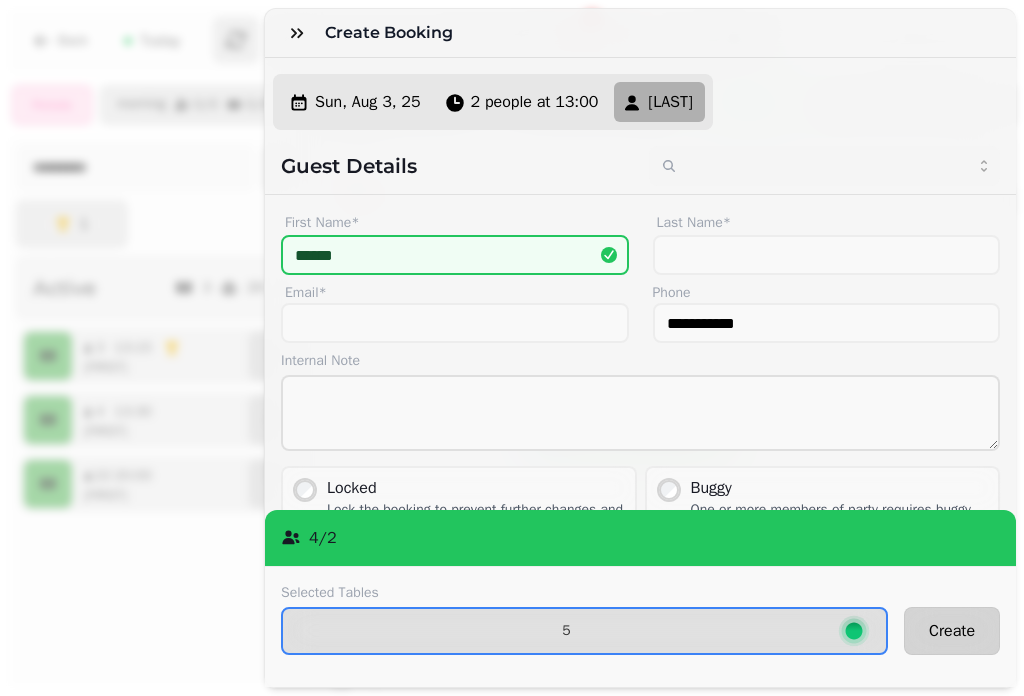 click on "Create" at bounding box center [952, 631] 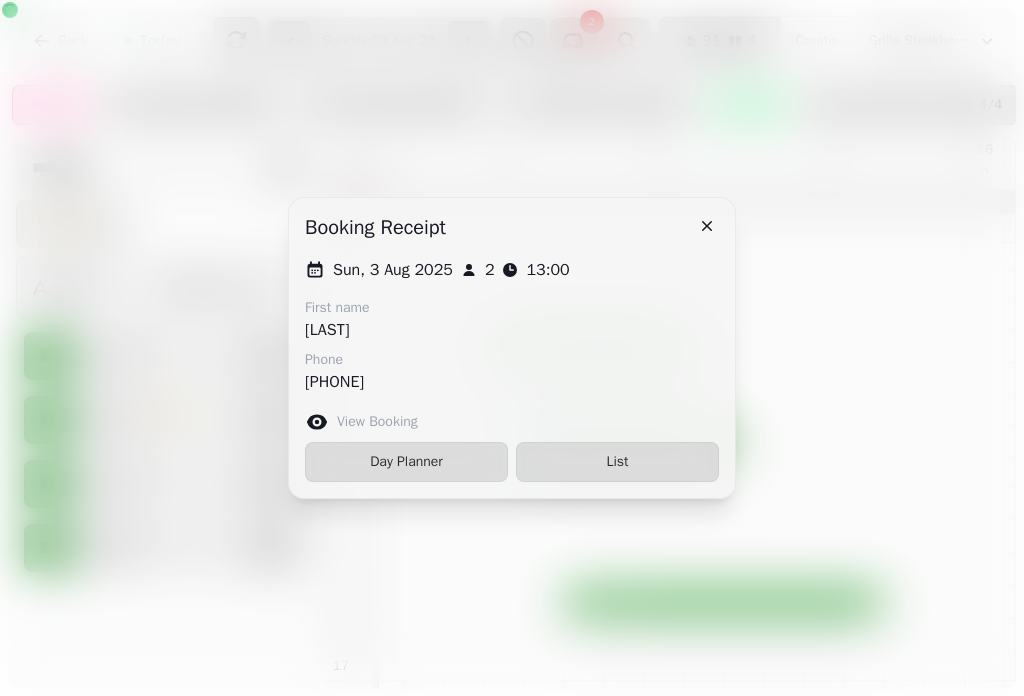 click 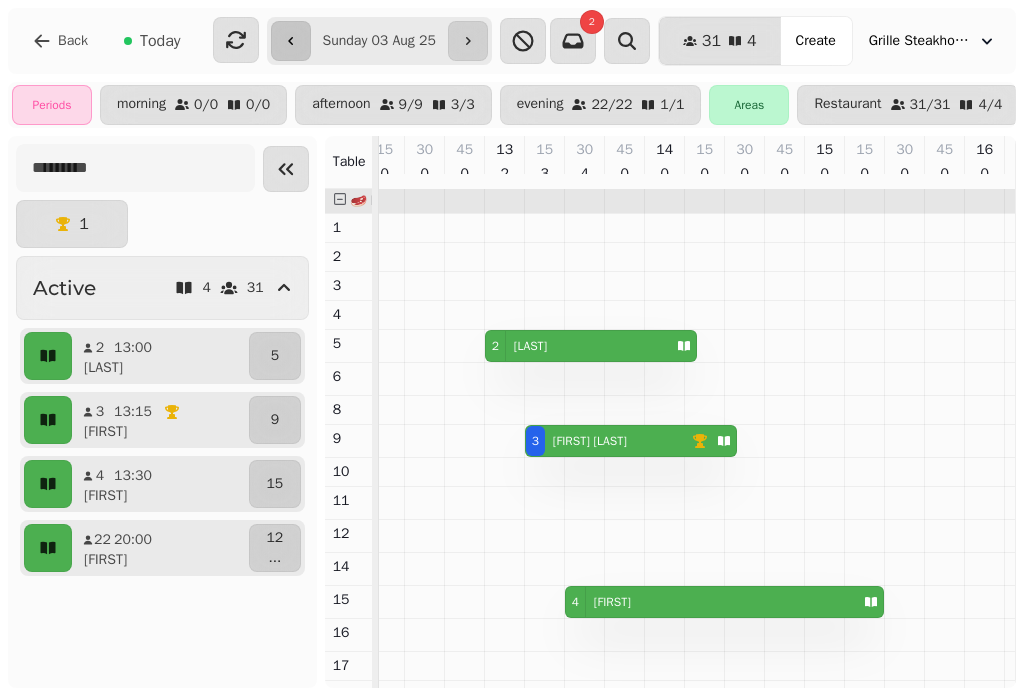 click 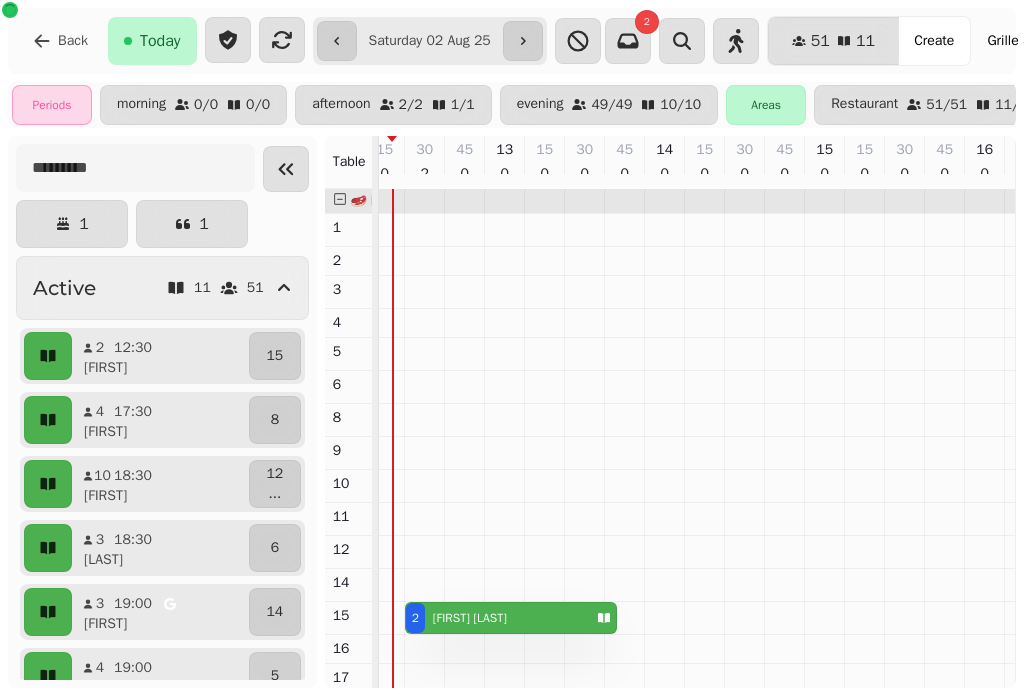 click on "2 [FIRST]   [LAST] 6 [FIRST]   [LAST]" at bounding box center [470, 618] 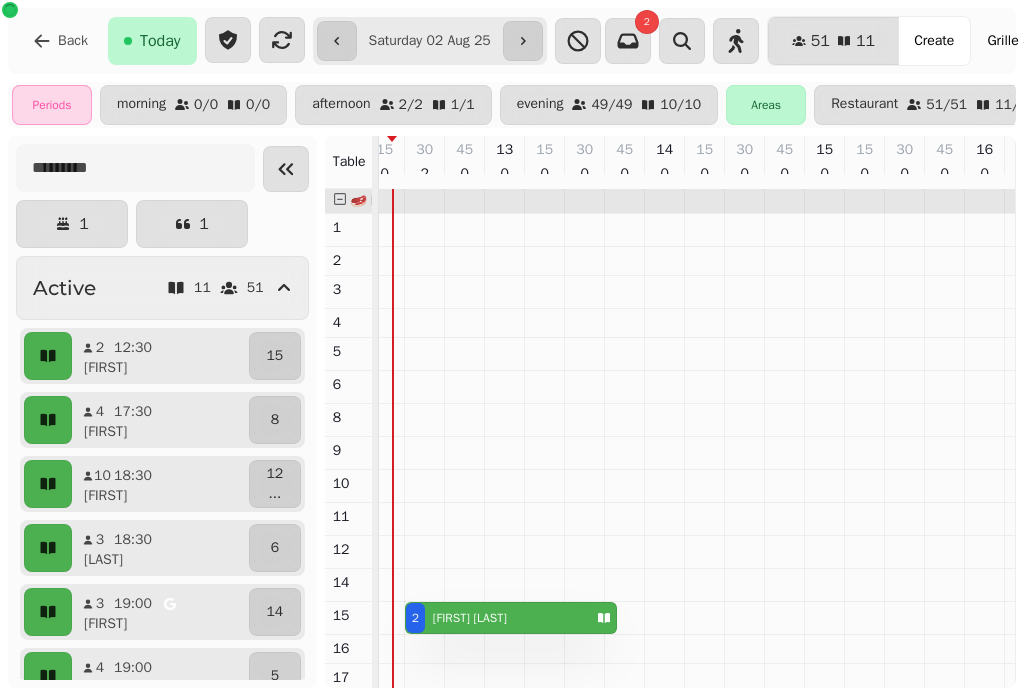 select on "**********" 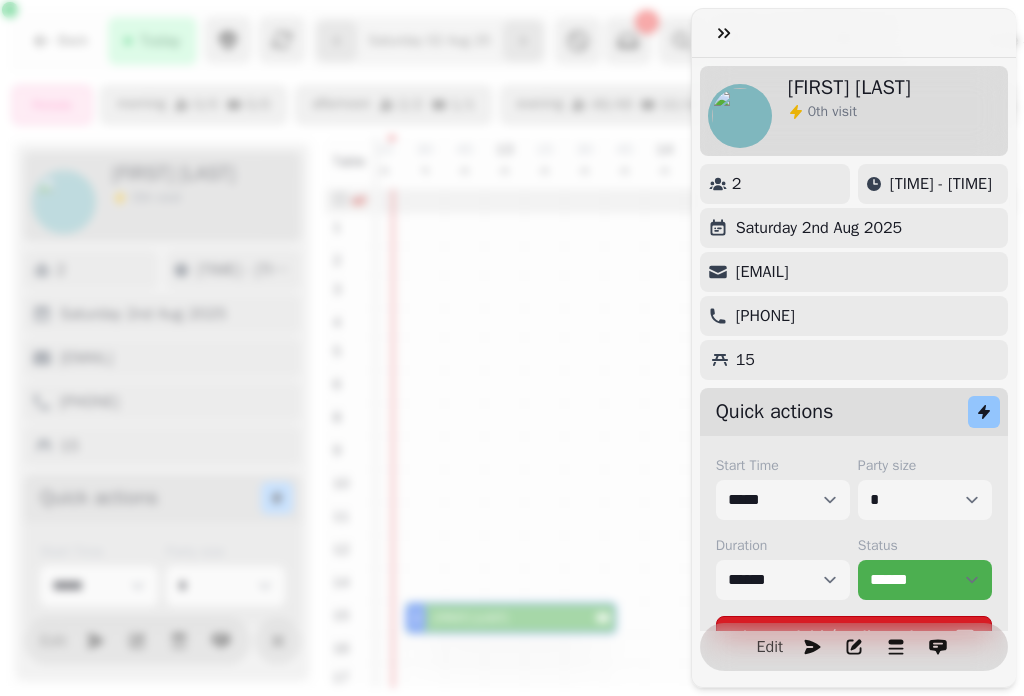 scroll, scrollTop: 0, scrollLeft: 67, axis: horizontal 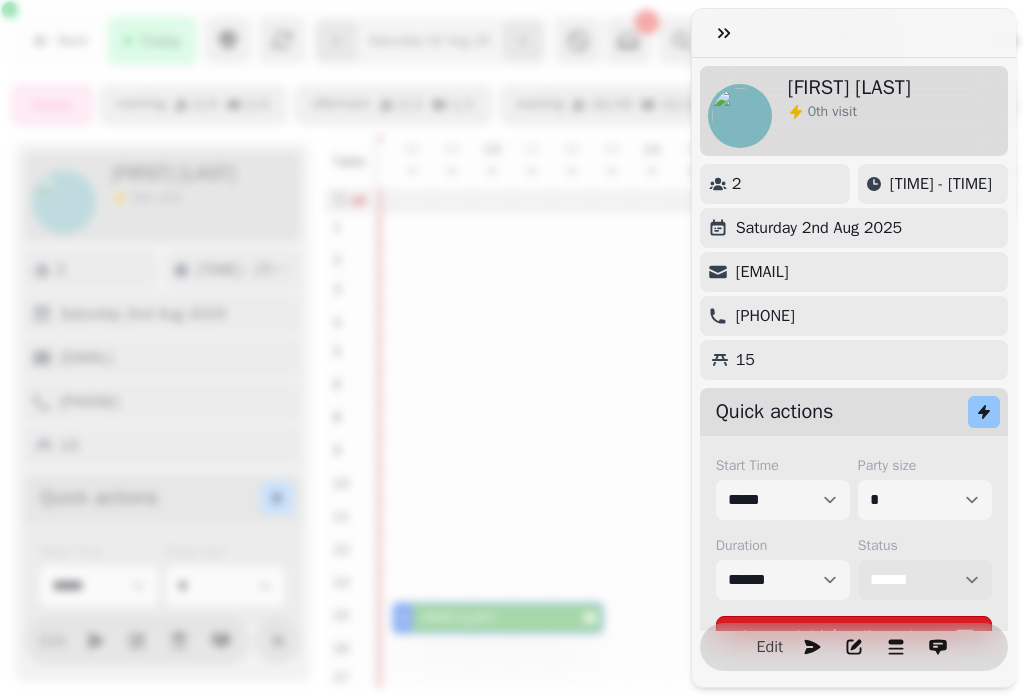 click on "**********" at bounding box center [925, 580] 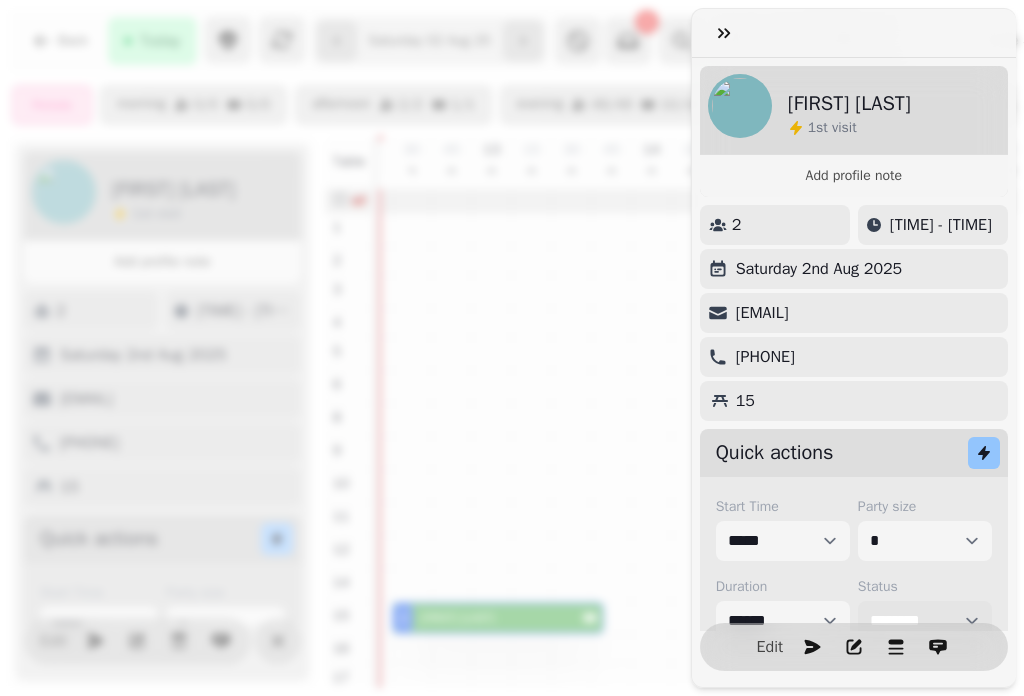 click on "**********" at bounding box center (925, 621) 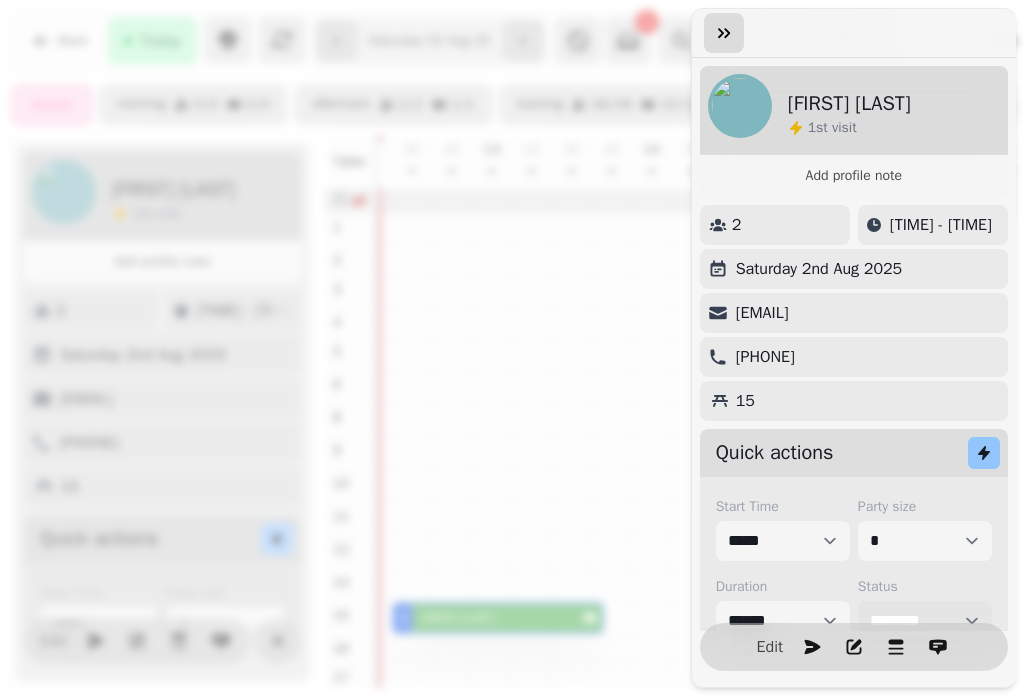 select on "********" 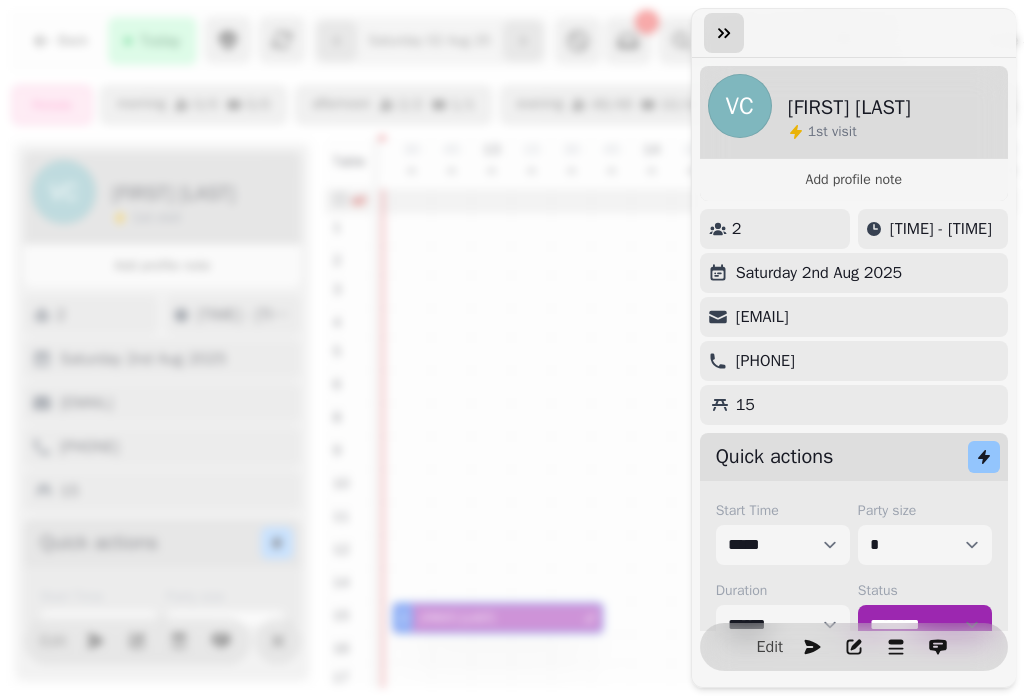 click 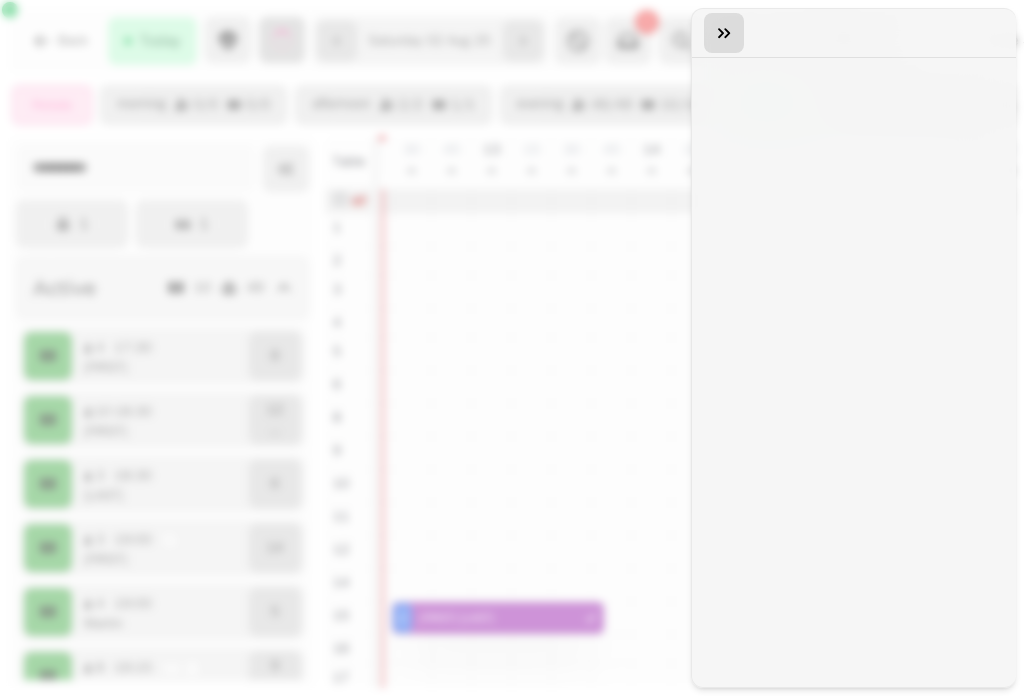 click 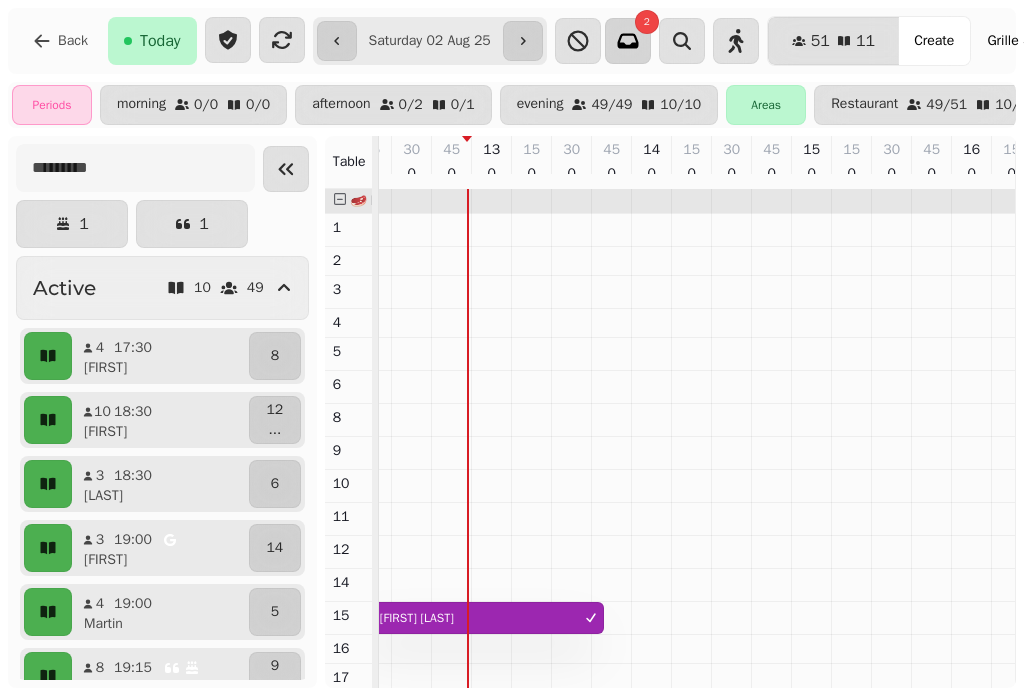 click 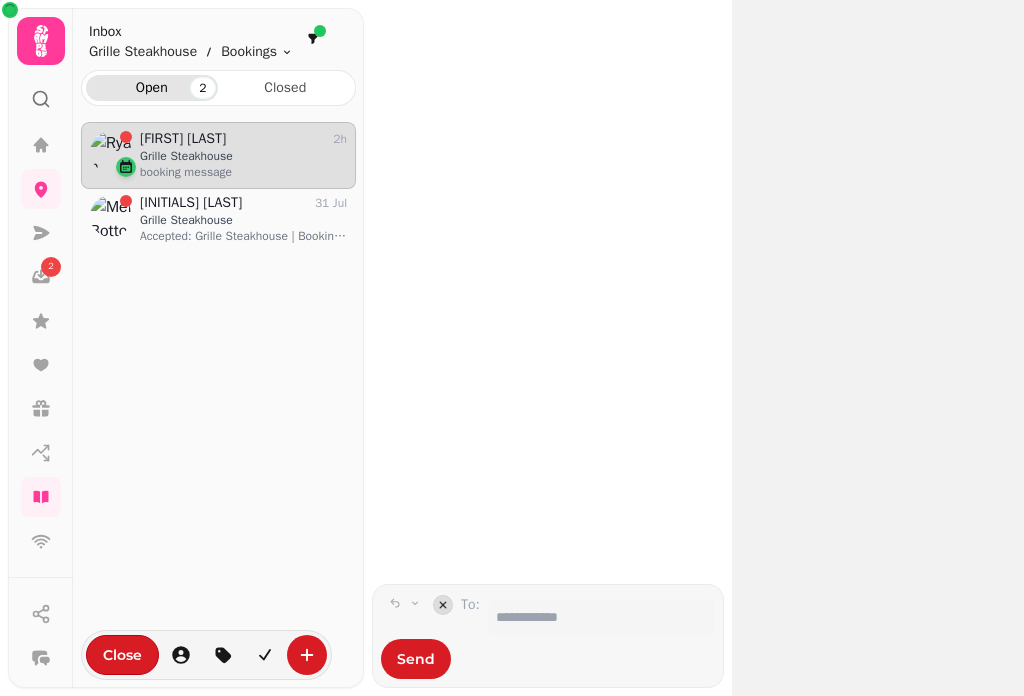 scroll, scrollTop: 542, scrollLeft: 260, axis: both 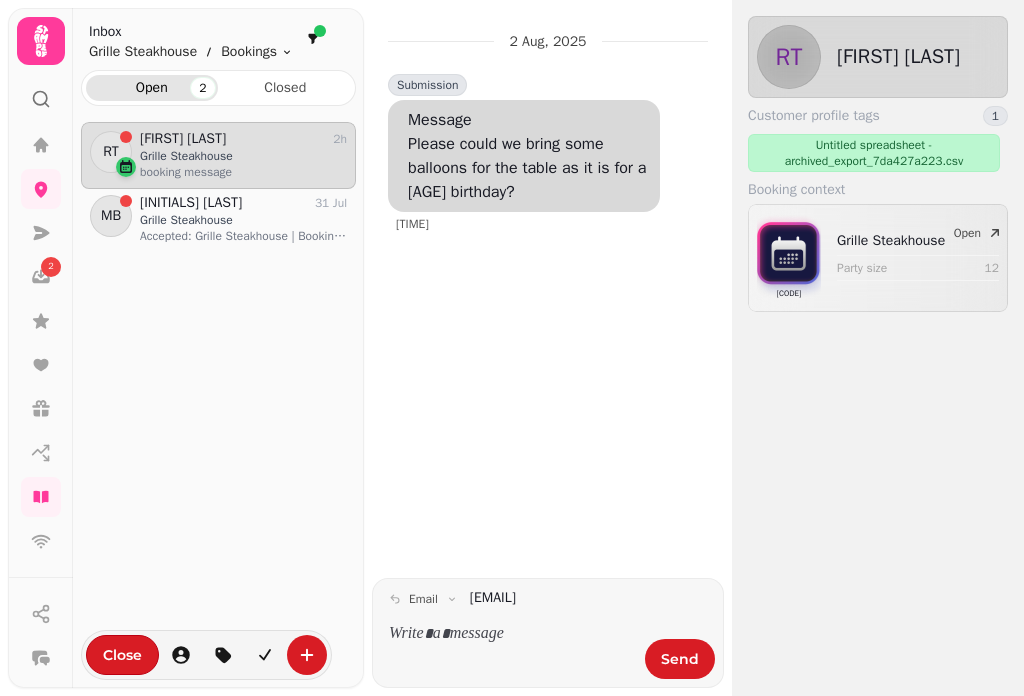 click at bounding box center [511, 634] 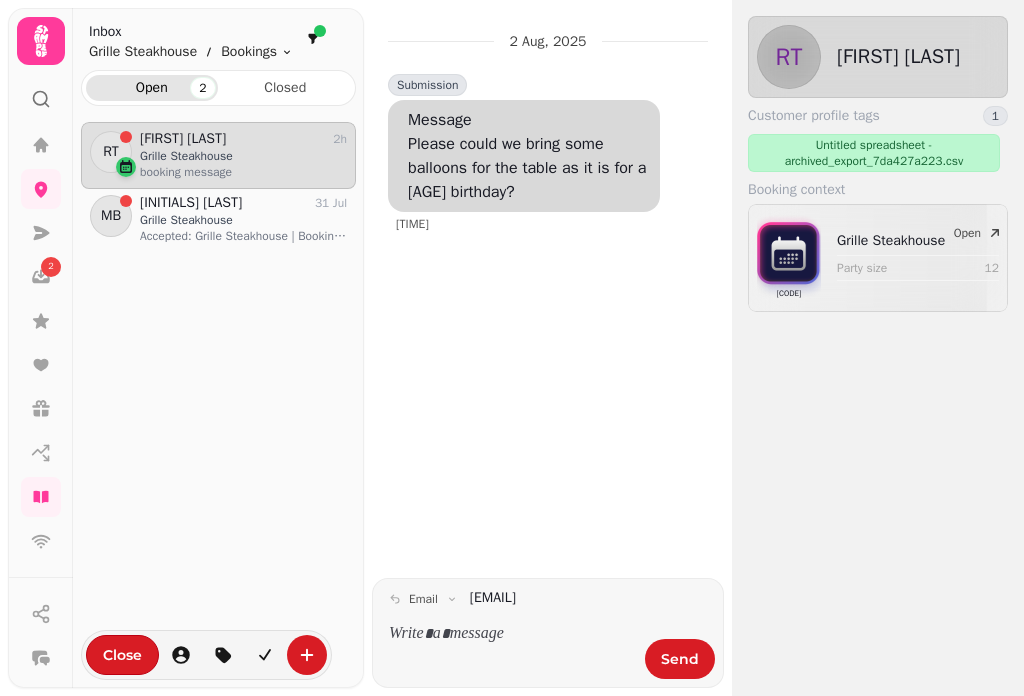 type 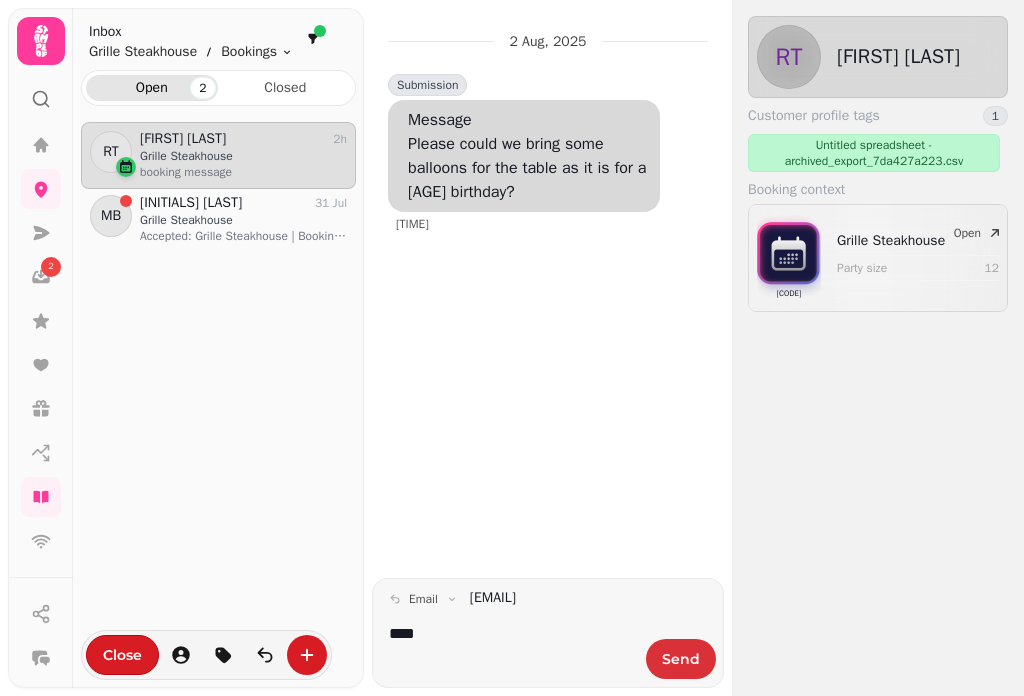 click on "Send" at bounding box center (681, 659) 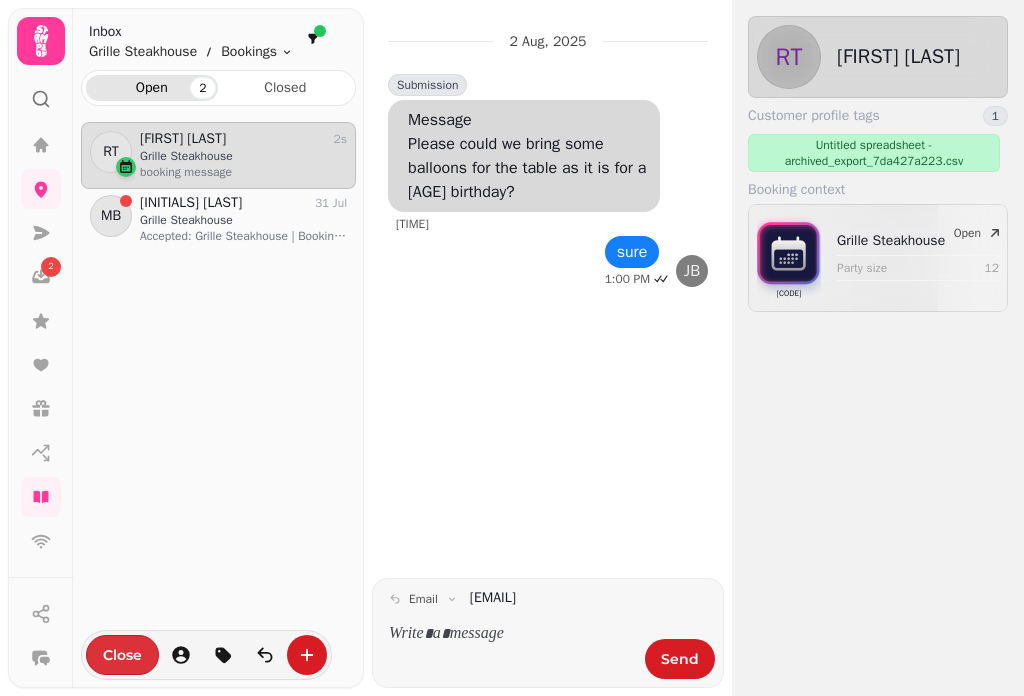 click on "Close" at bounding box center (122, 655) 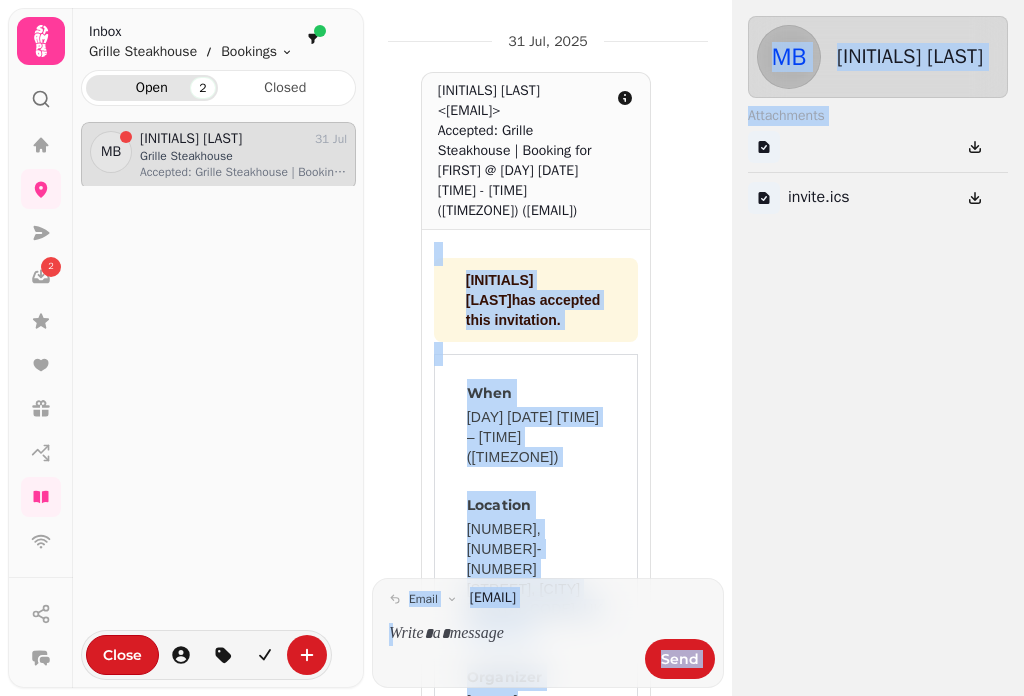 drag, startPoint x: 725, startPoint y: 351, endPoint x: 732, endPoint y: 398, distance: 47.518417 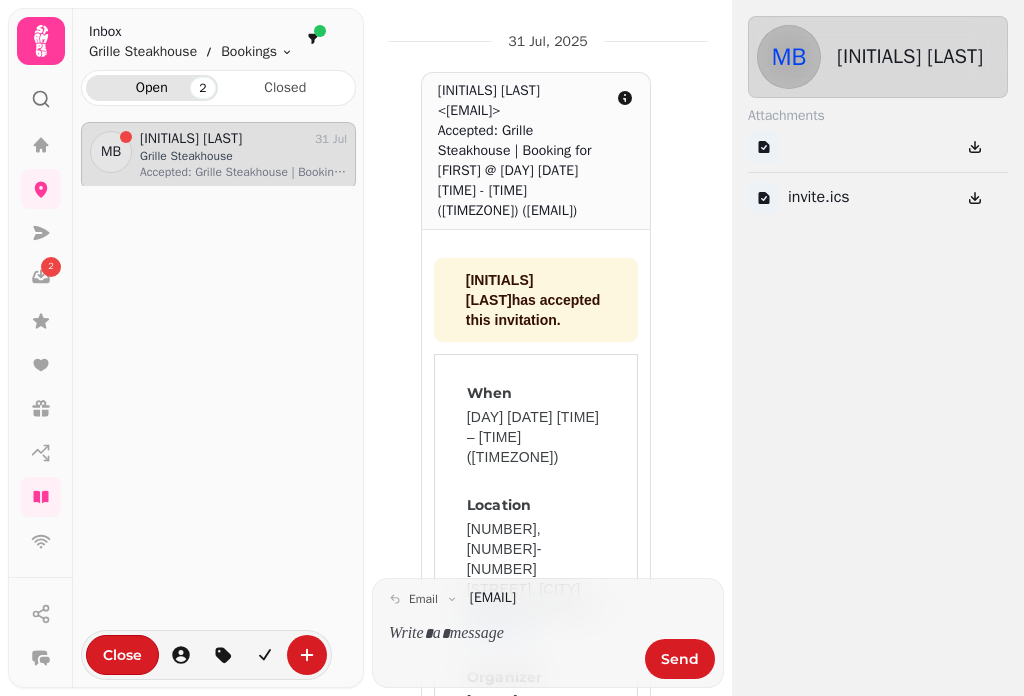 click on "[DATE] [INITIALS] [LAST]   <[EMAIL]> Accepted: Grille Steakhouse | Booking for [FIRST] @ [DAY] [DATE] [TIME] - [TIME] ([TIMEZONE]) ([EMAIL]) Grille Steakhouse | Booking for [FIRST]     [INITIALS] [LAST]  has accepted this invitation.     When [DAY] [DATE] [TIME] – [TIME] ([TIMEZONE]) Location [NUMBER], [NUMBER]-[NUMBER] [STREET], [CITY] [POSTAL CODE], UK View map Organizer [EMAIL] Guests [INITIALS] [LAST]  - creator View all guest info Invitation from  Google Calendar You are receiving this email because you are an attendee on the event. Forwarding this invitation could allow any recipient to send a response to the organizer, be added to the guest list, invite others regardless of their own invitation status, or modify your RSVP.  Learn more Show full email [TIME]" at bounding box center [548, 590] 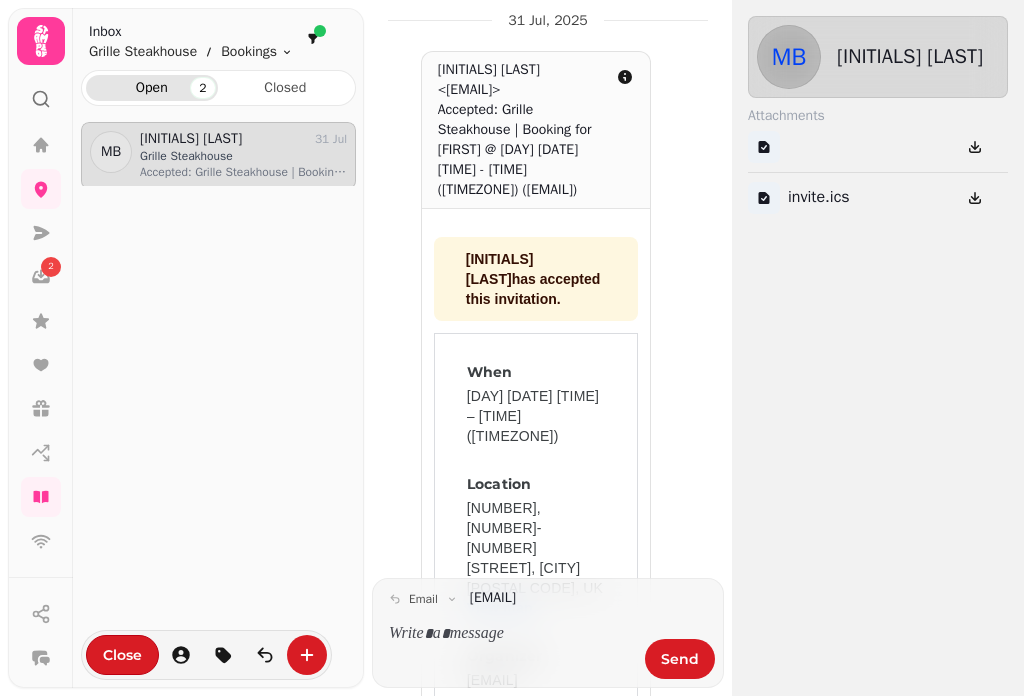 scroll, scrollTop: 0, scrollLeft: 0, axis: both 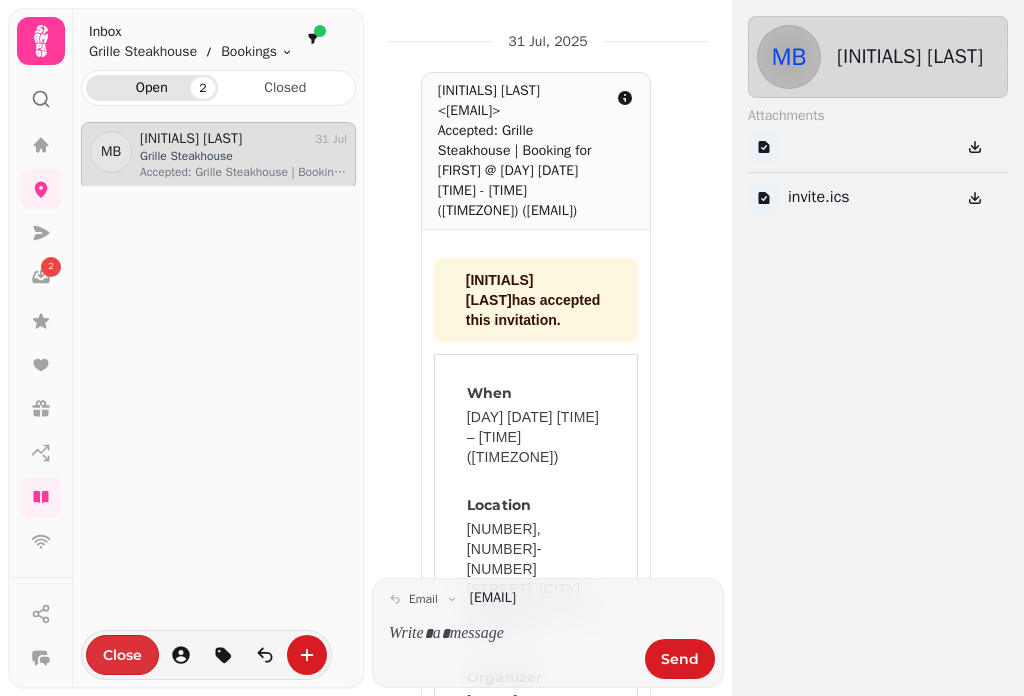 click on "Close" at bounding box center (122, 655) 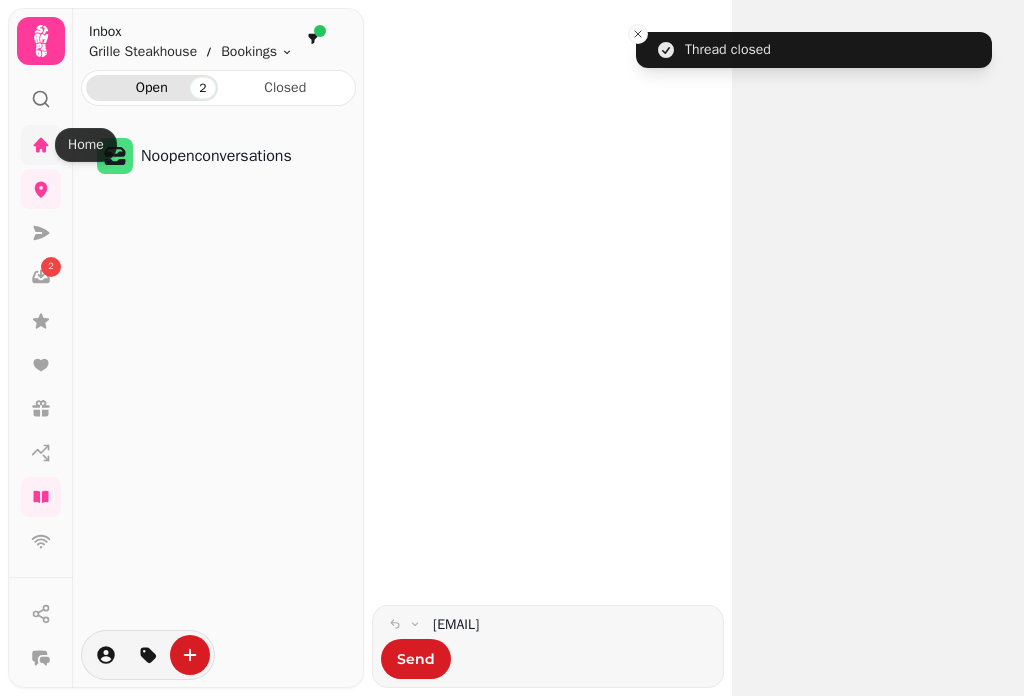 click 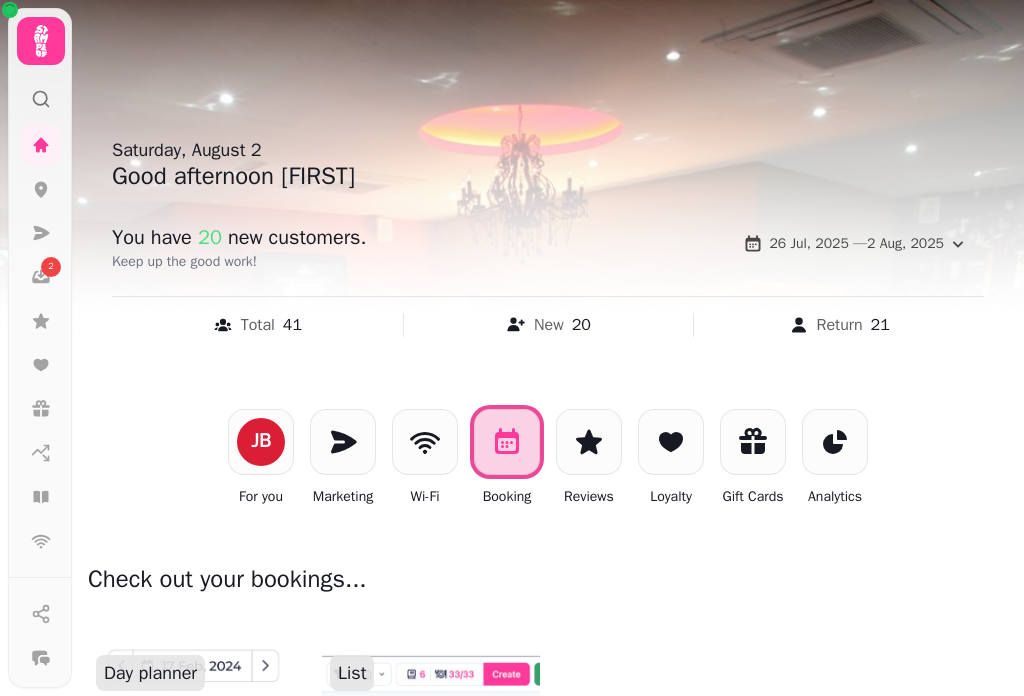scroll, scrollTop: 300, scrollLeft: 0, axis: vertical 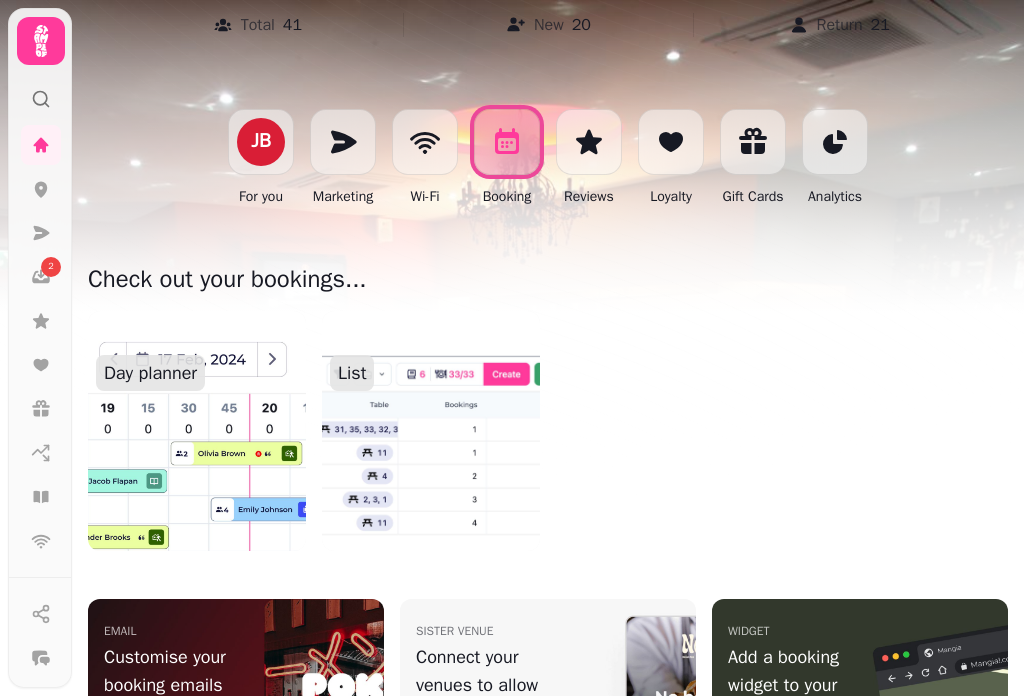 click at bounding box center [197, 431] 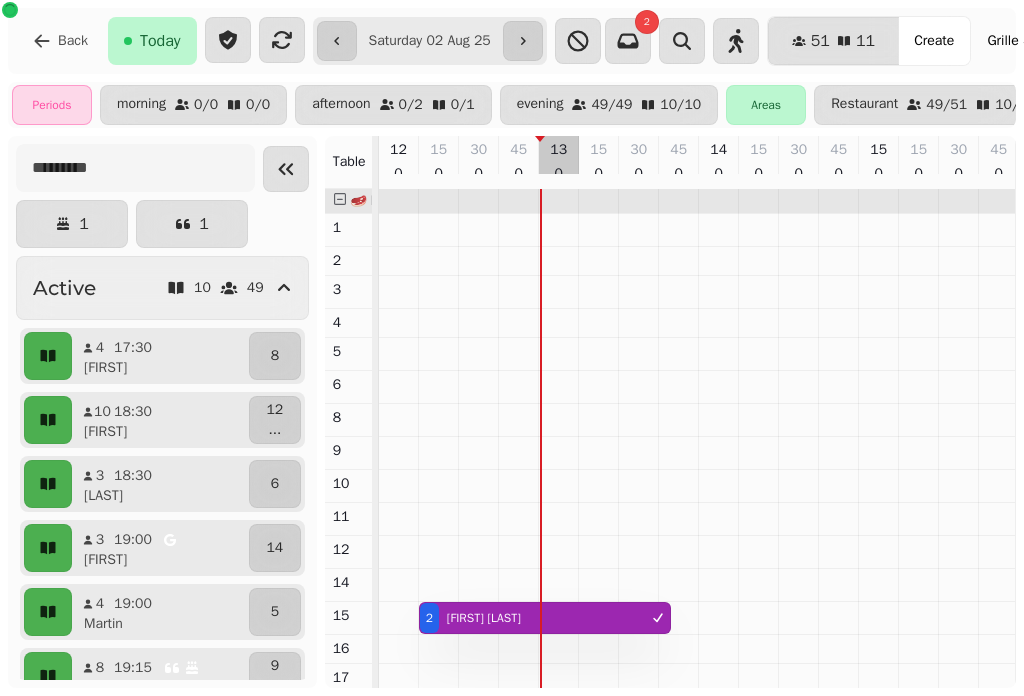 scroll, scrollTop: 0, scrollLeft: 0, axis: both 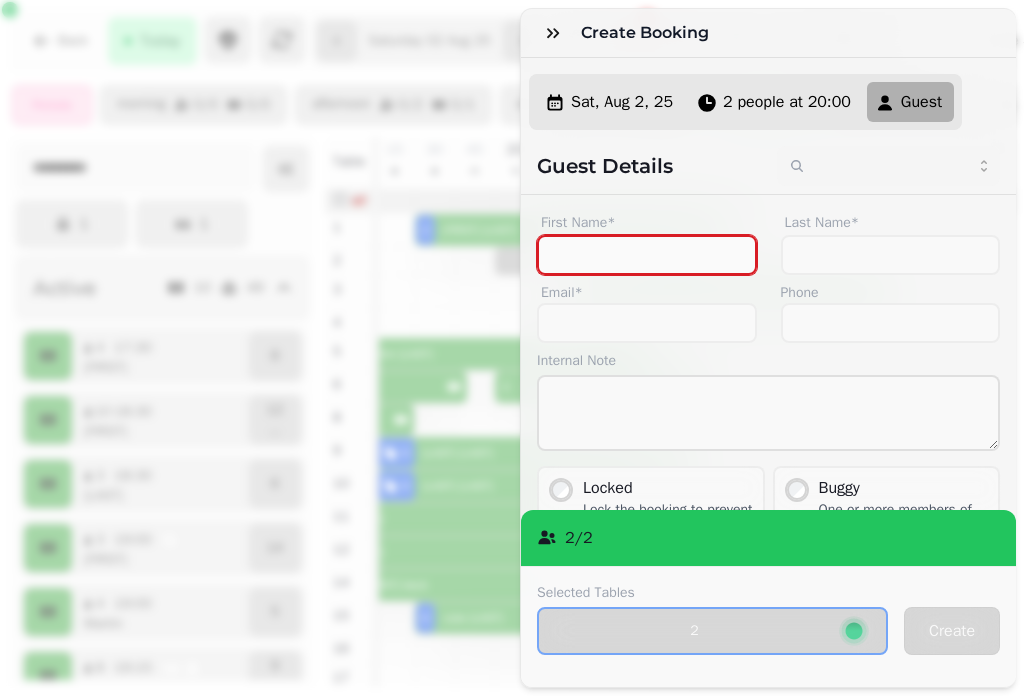 click on "First Name*" at bounding box center (647, 255) 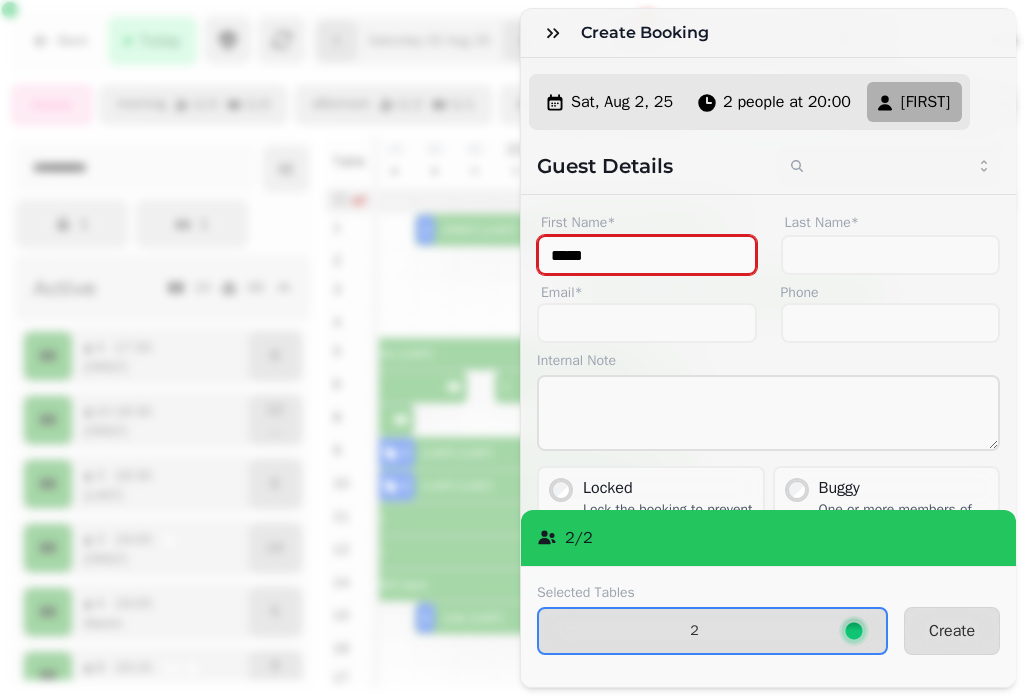 type on "*****" 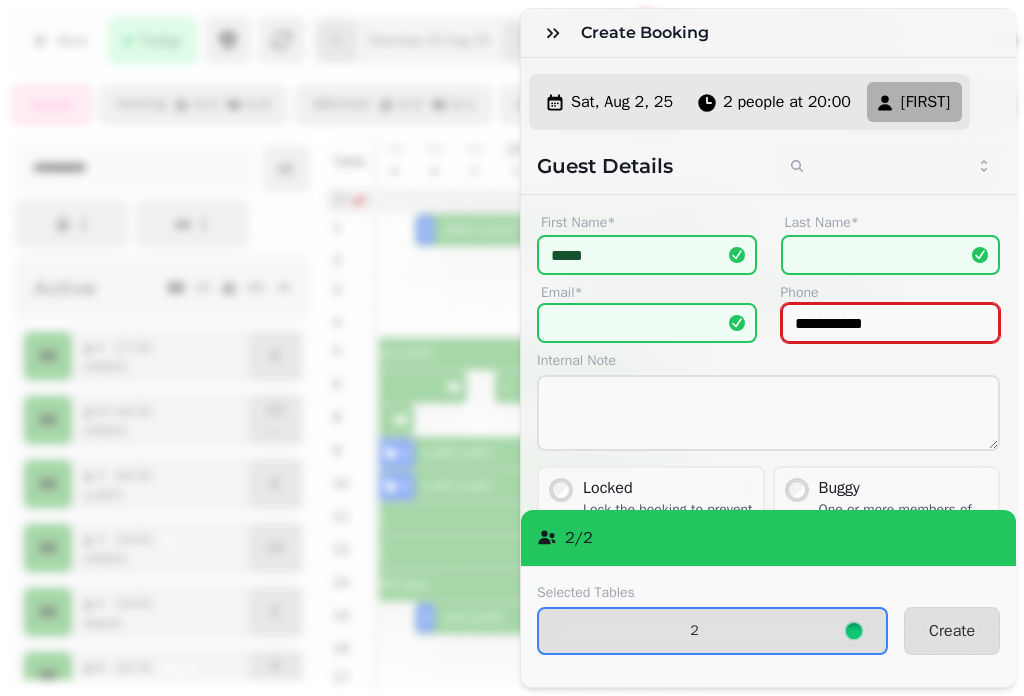 scroll, scrollTop: 344, scrollLeft: 0, axis: vertical 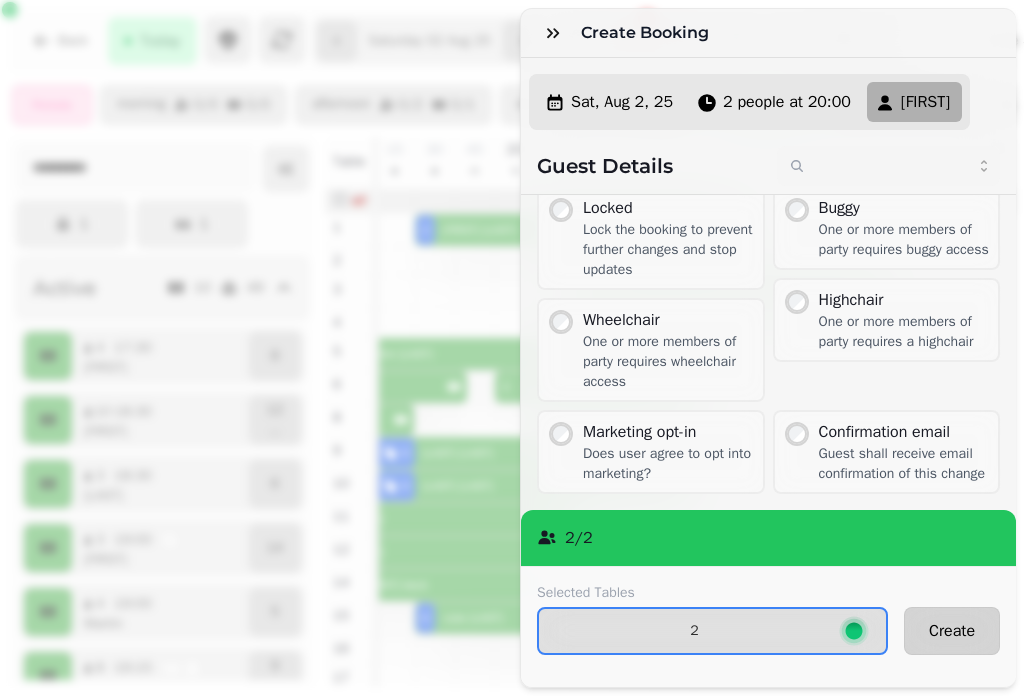 type on "**********" 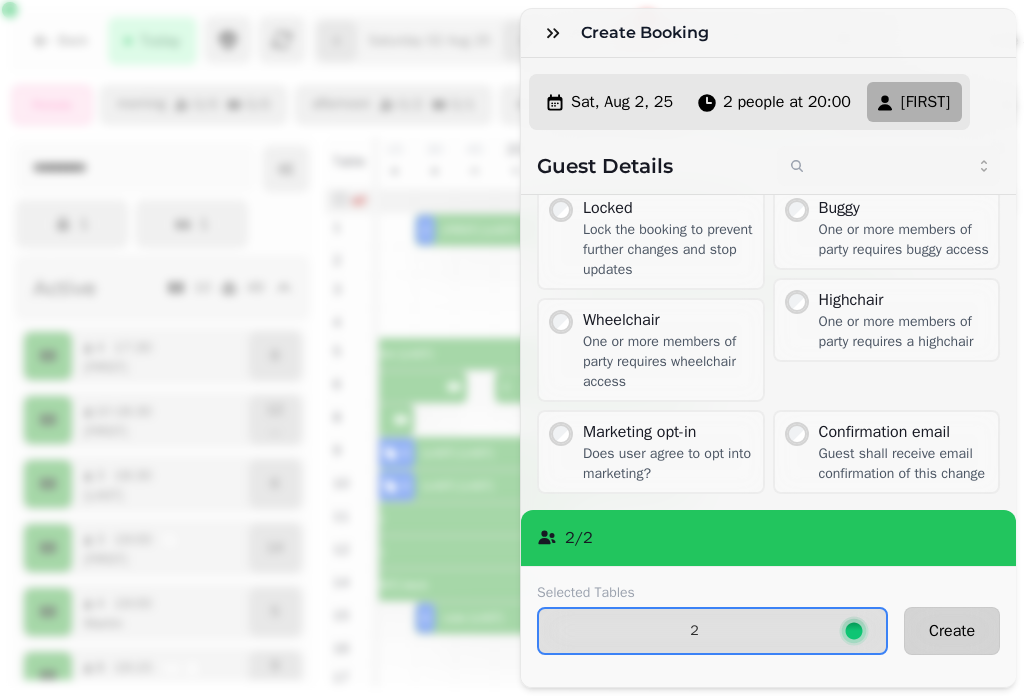 click on "Create" at bounding box center (952, 631) 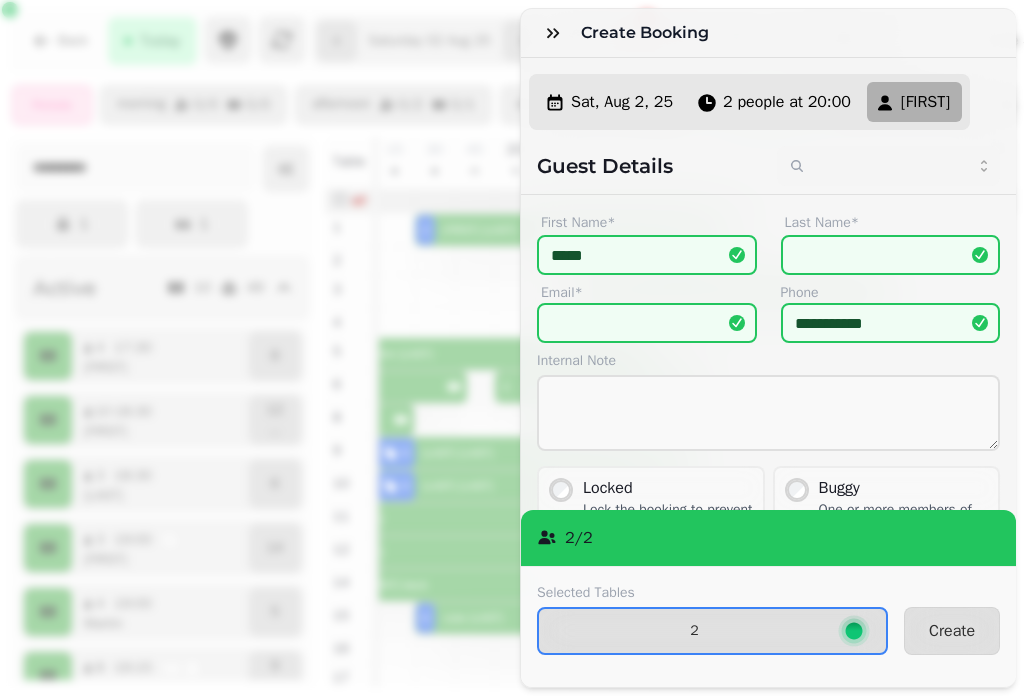 scroll, scrollTop: 344, scrollLeft: 0, axis: vertical 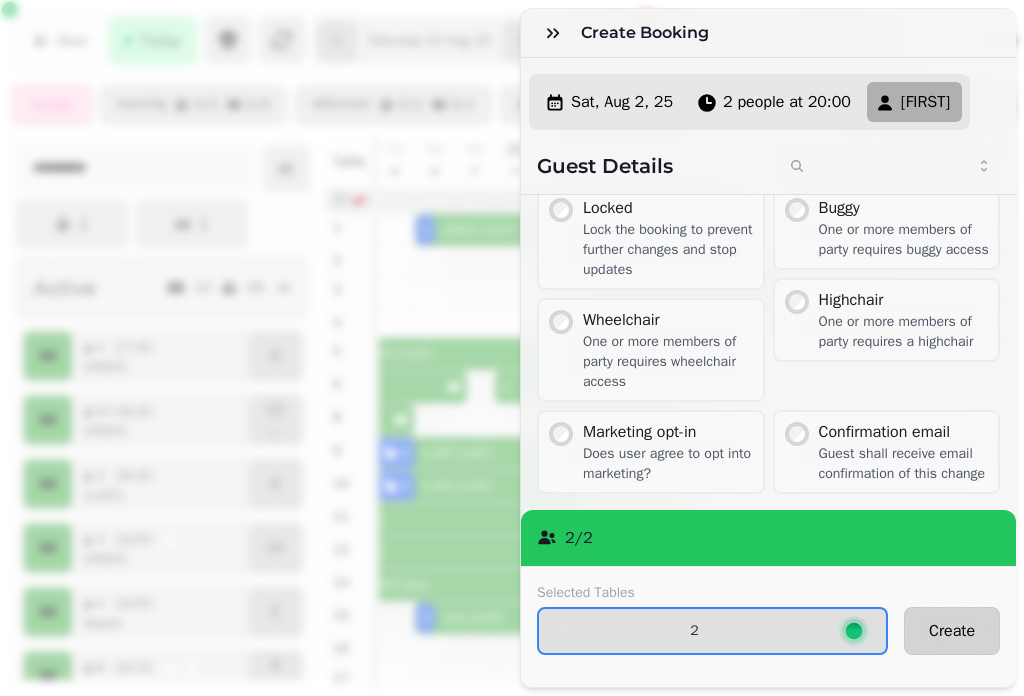 click on "Create" at bounding box center [952, 631] 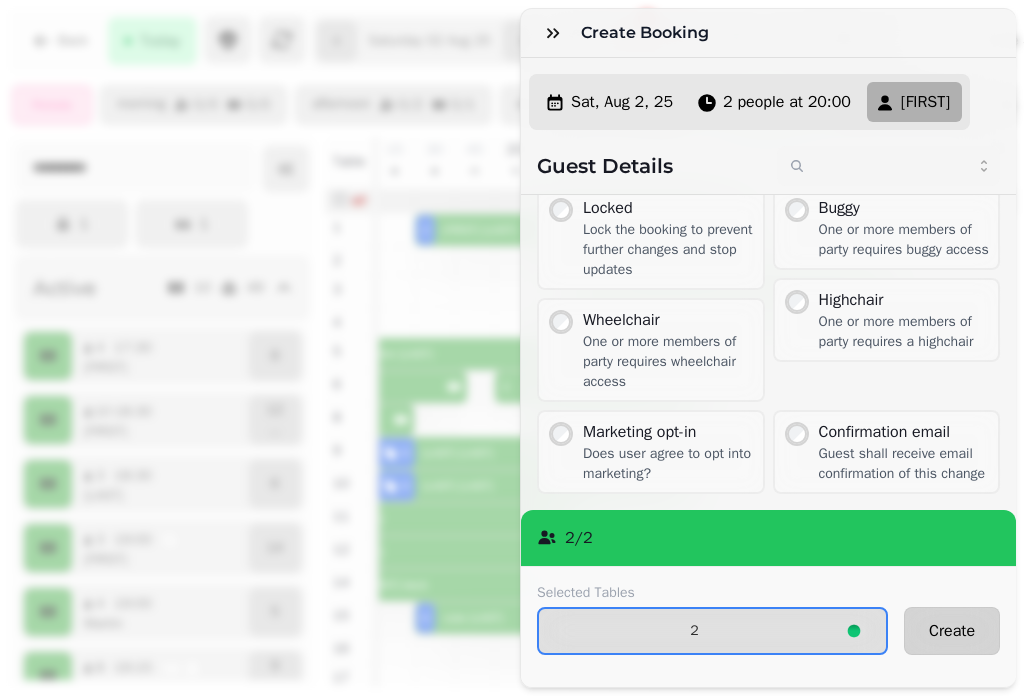 click on "Create" at bounding box center [952, 631] 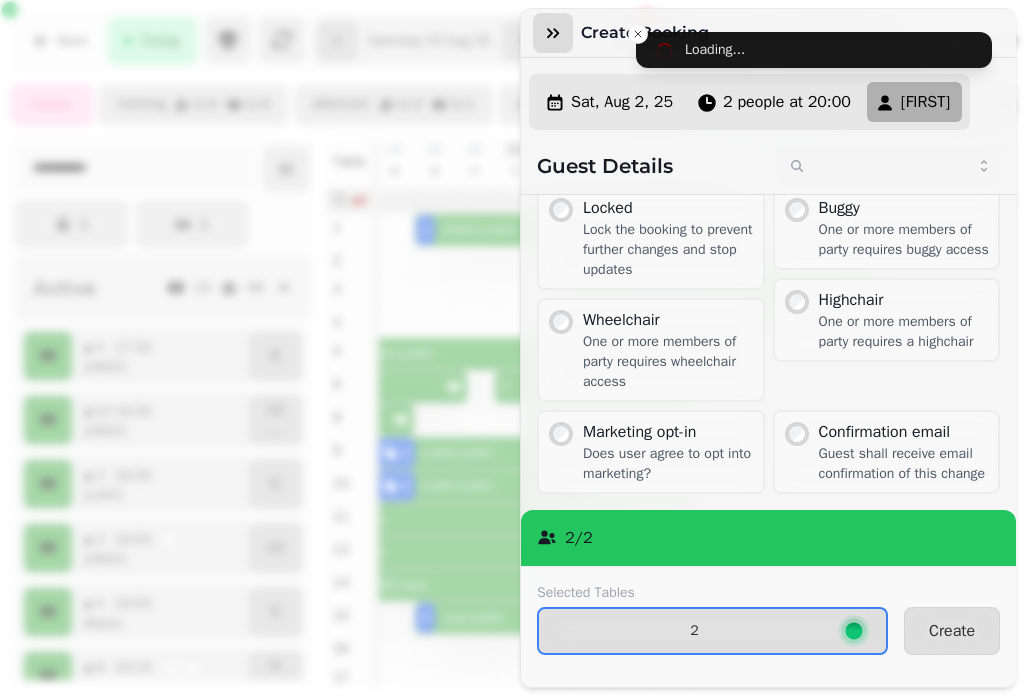 click 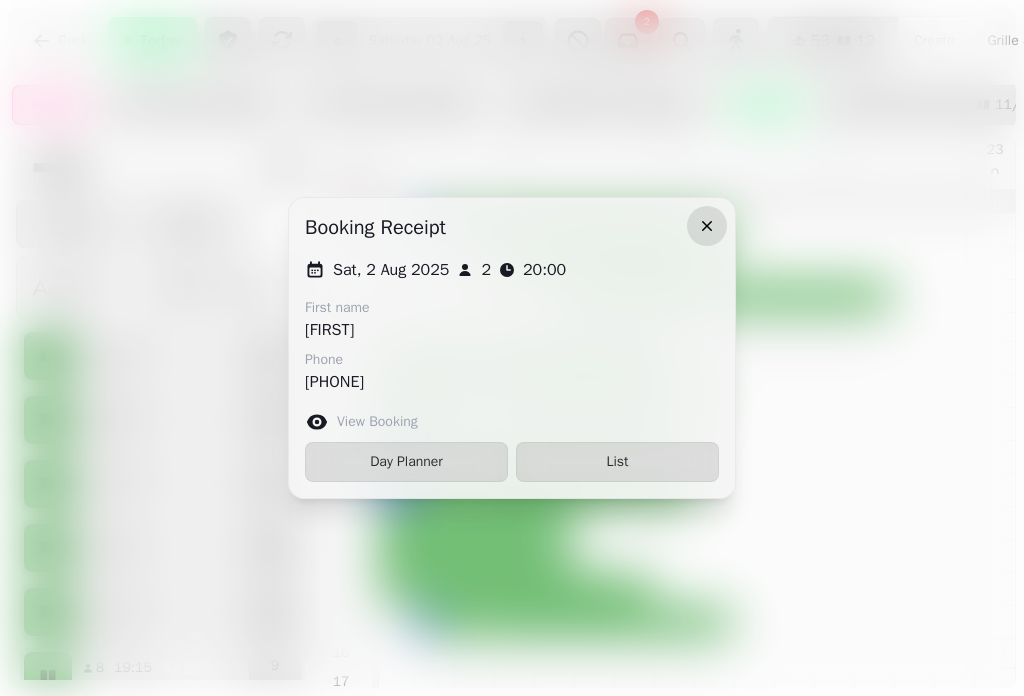 click 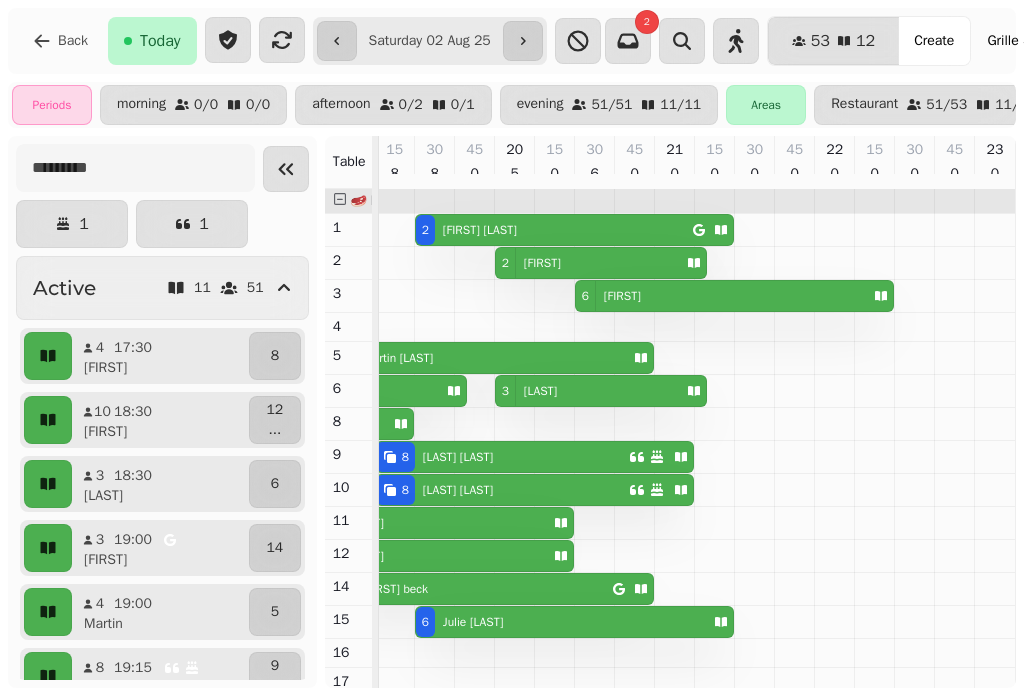 scroll, scrollTop: 0, scrollLeft: 20, axis: horizontal 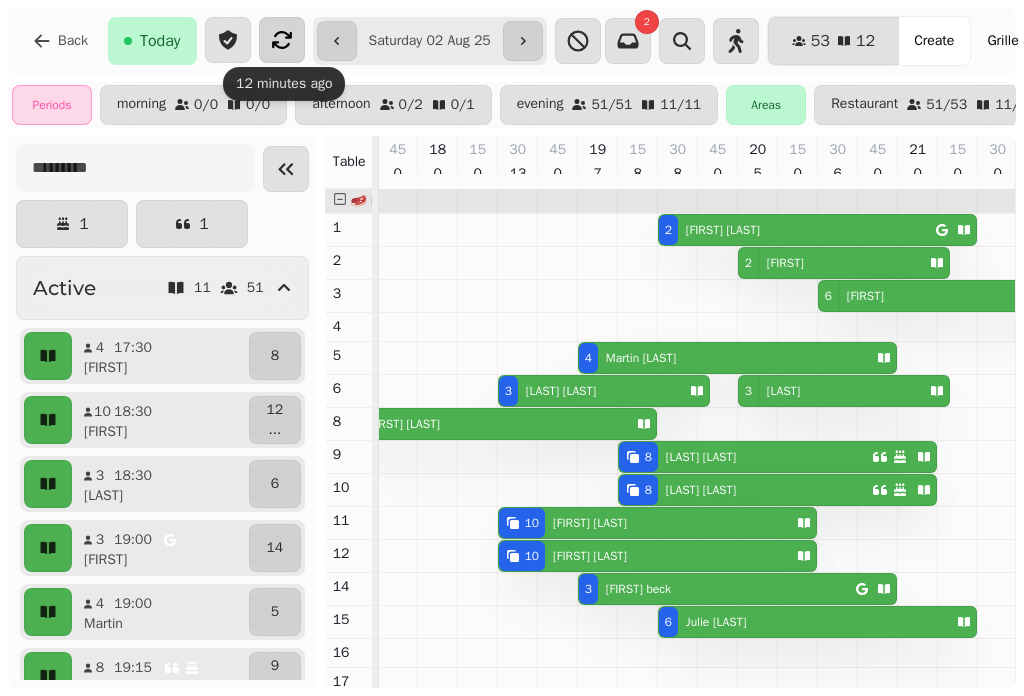 click 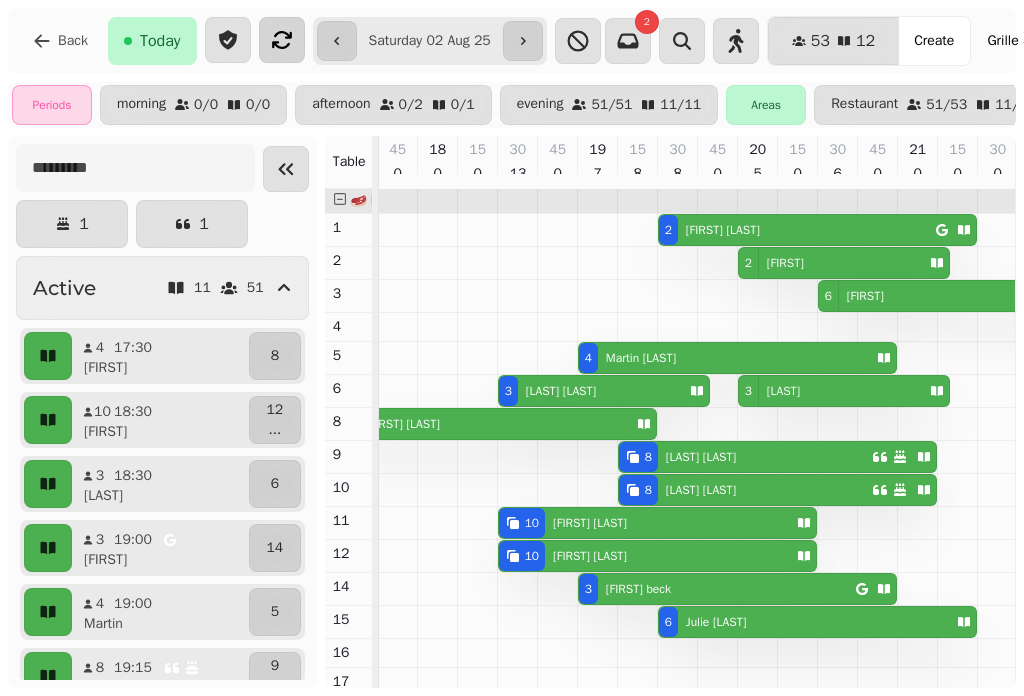 scroll, scrollTop: 100, scrollLeft: 921, axis: both 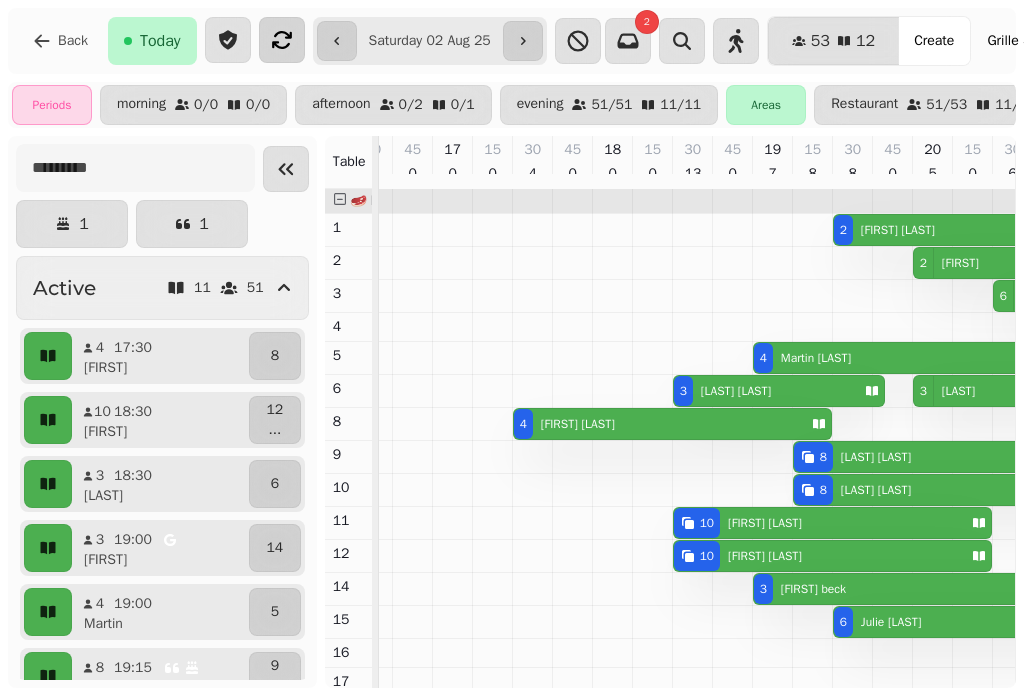 drag, startPoint x: 735, startPoint y: 688, endPoint x: 806, endPoint y: 677, distance: 71.84706 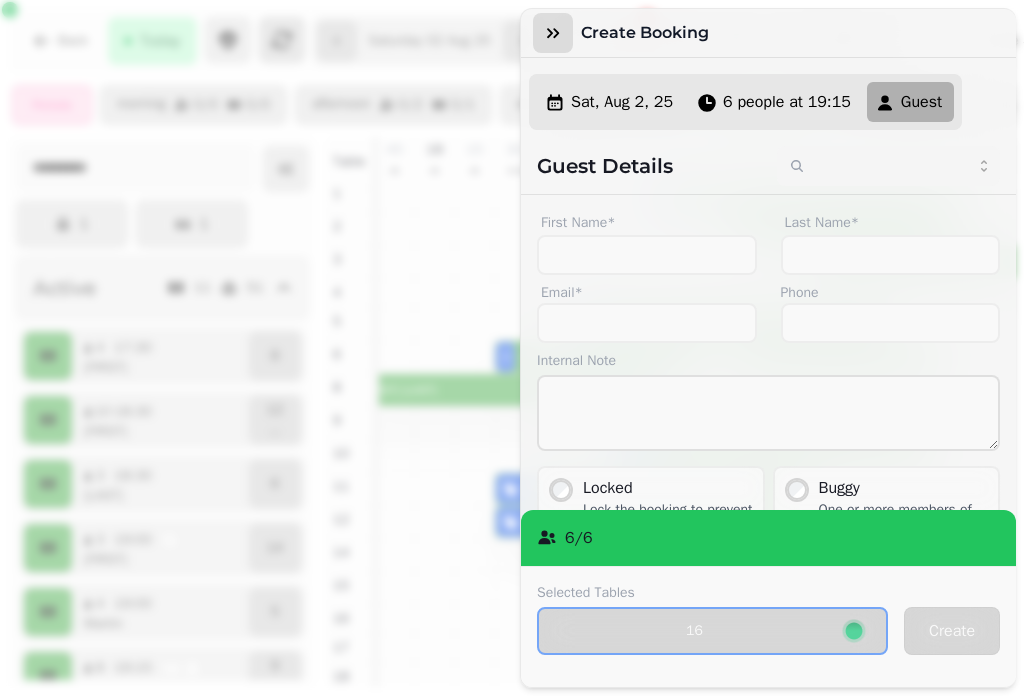 click 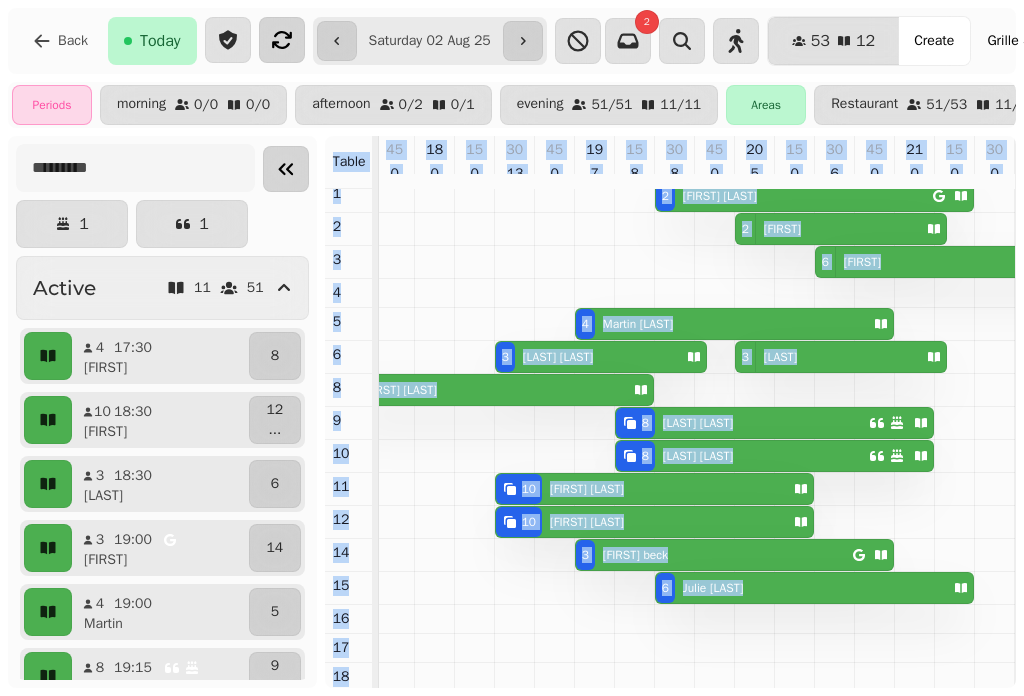 click 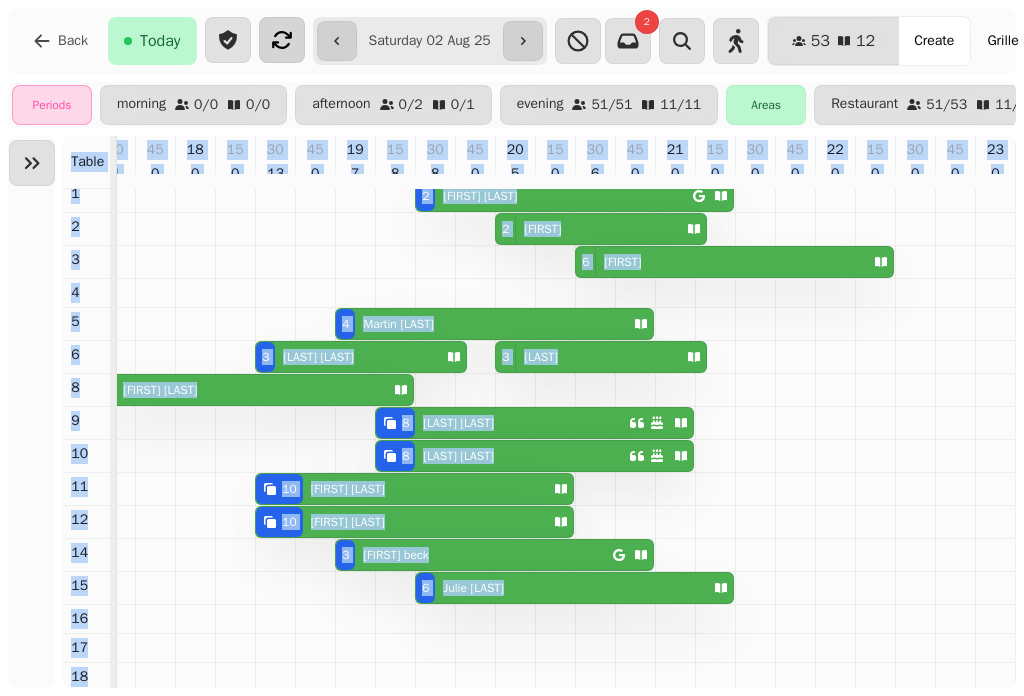scroll, scrollTop: 0, scrollLeft: 917, axis: horizontal 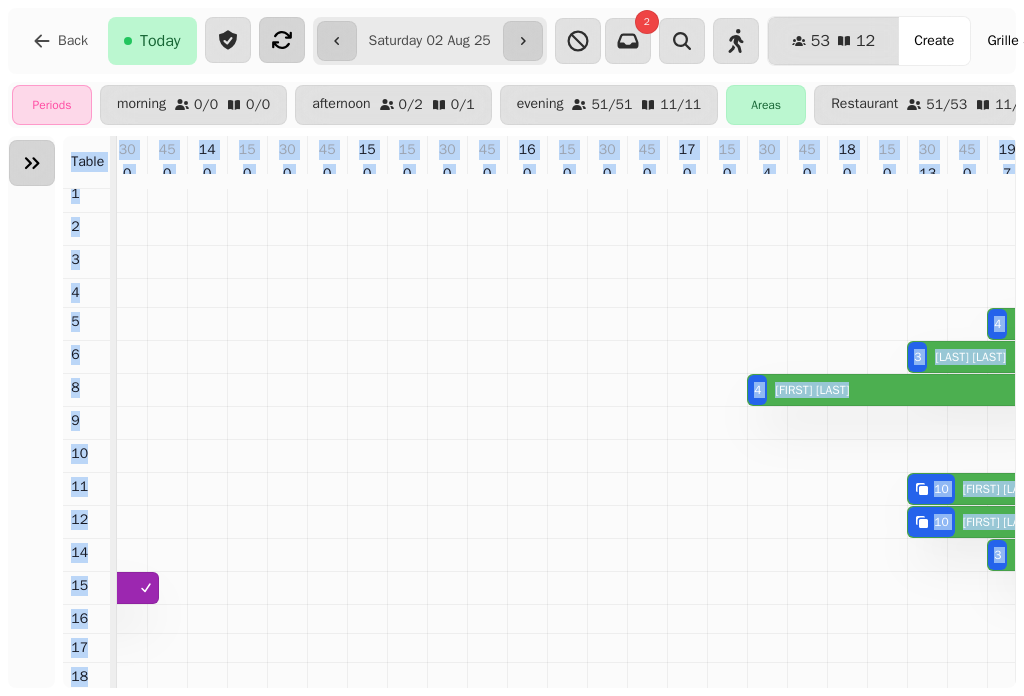 click at bounding box center (32, 163) 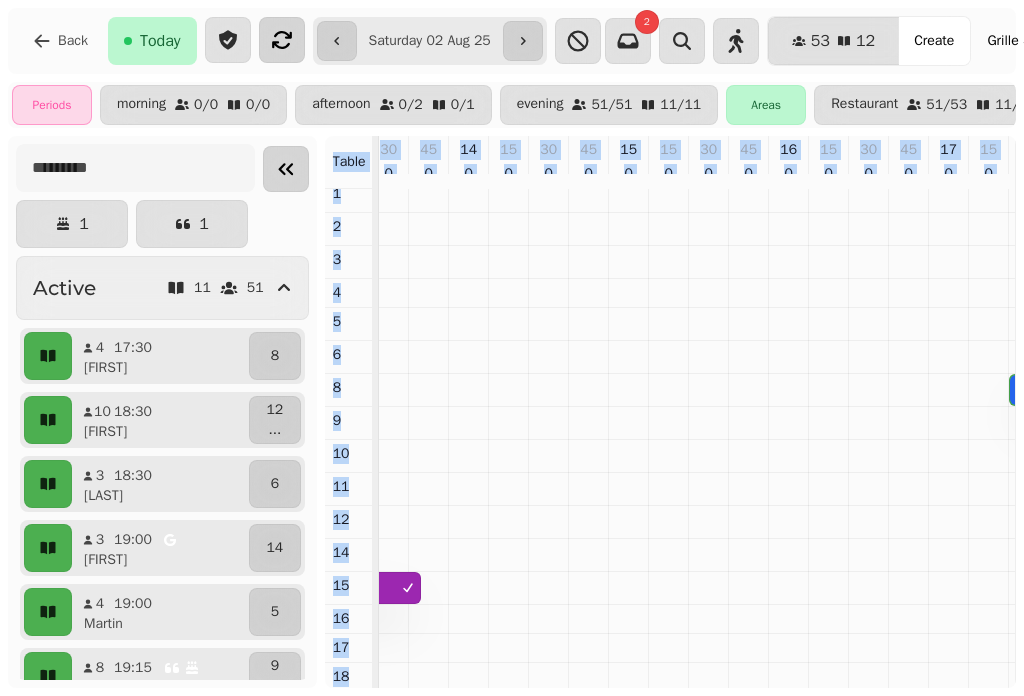 click 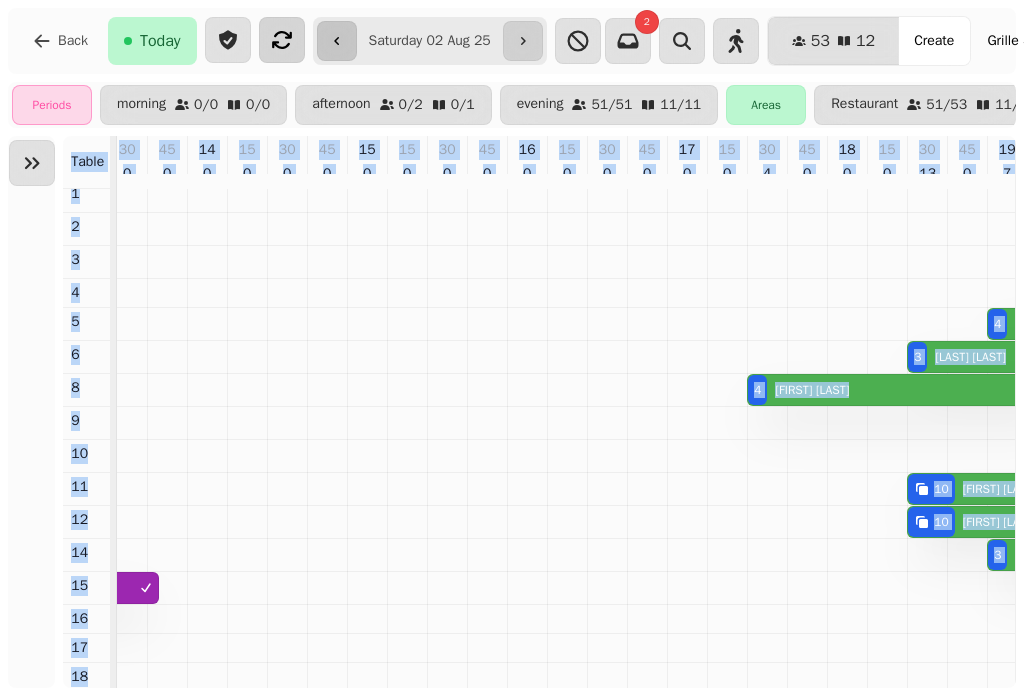 click at bounding box center [337, 41] 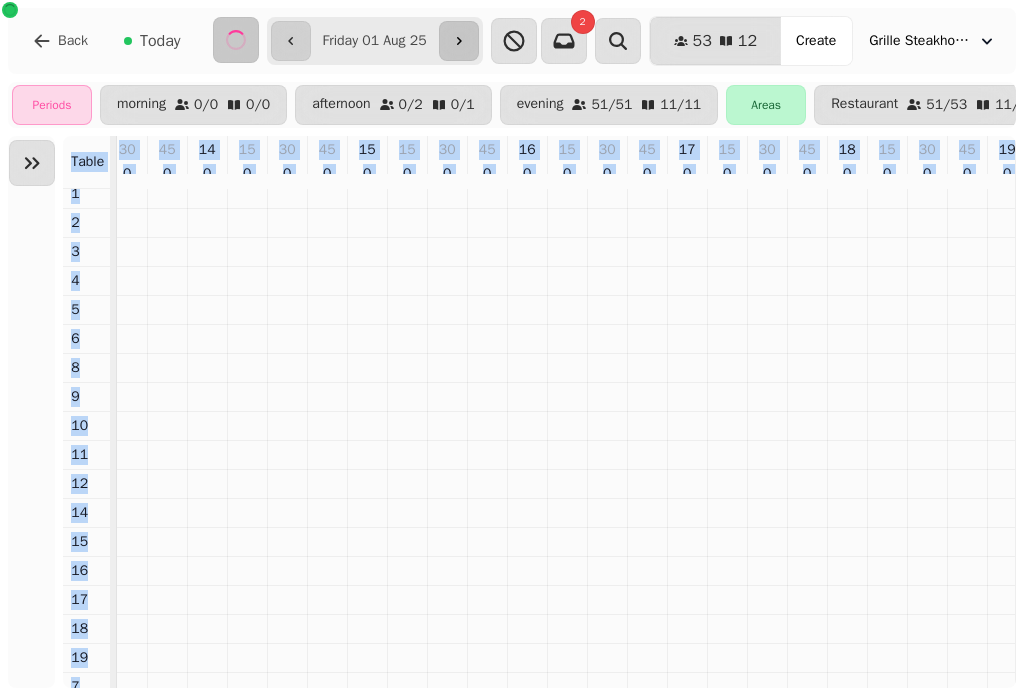 click 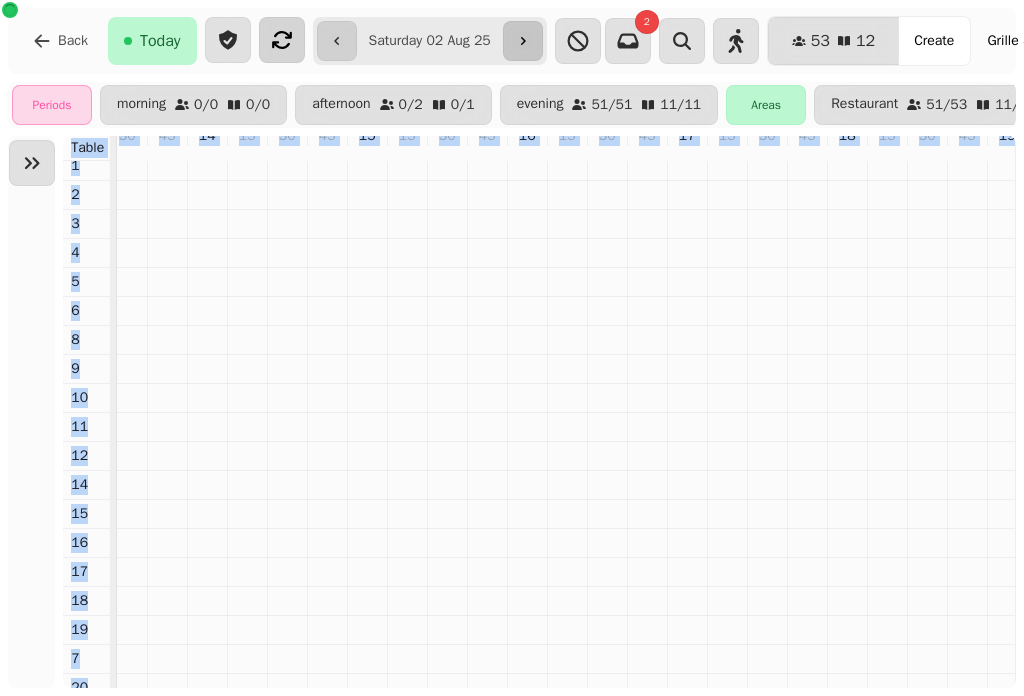 scroll, scrollTop: 0, scrollLeft: 164, axis: horizontal 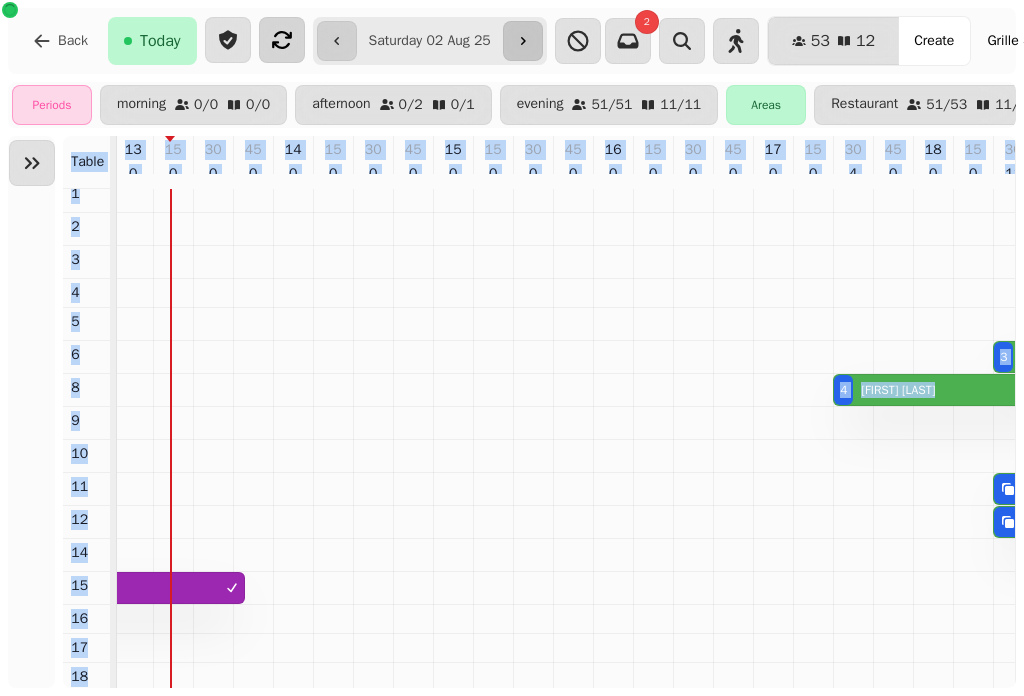 type on "**********" 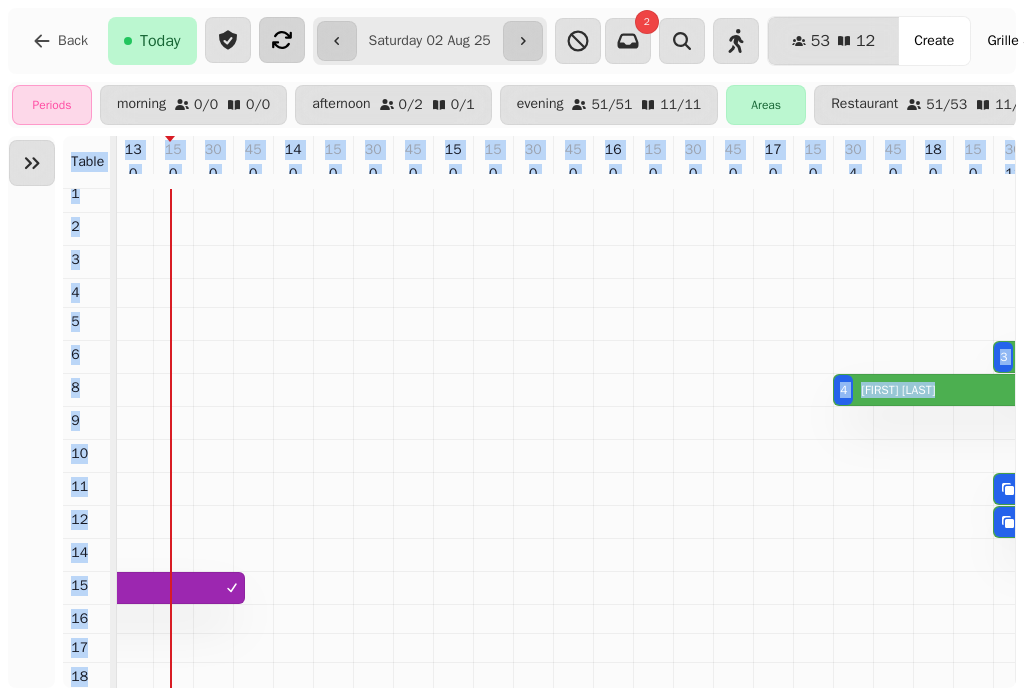 click on "15" at bounding box center [453, 150] 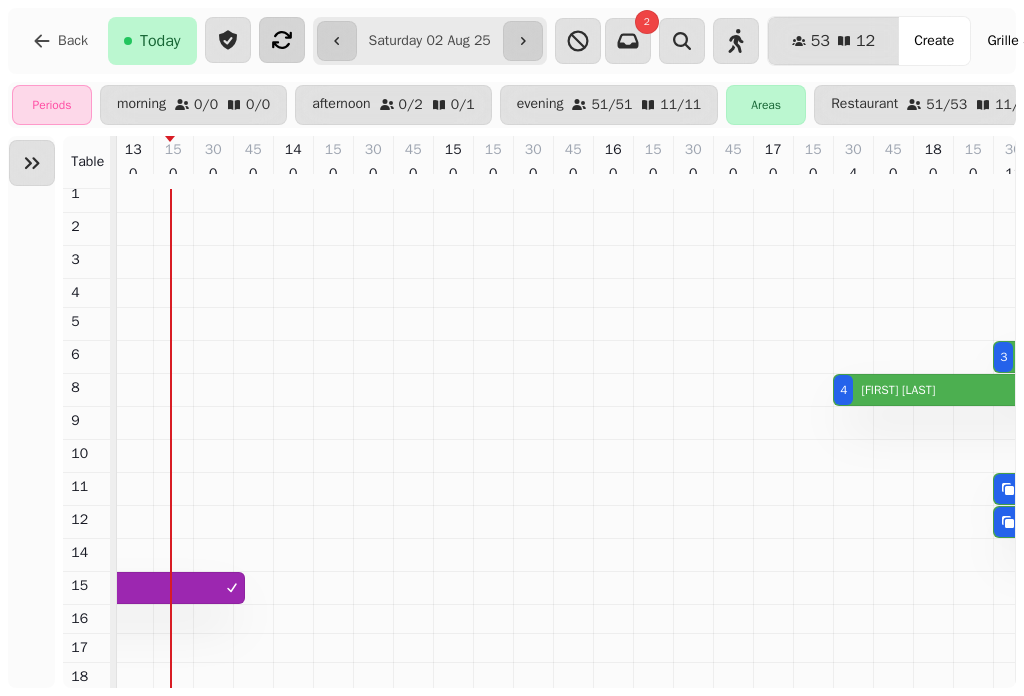 scroll, scrollTop: 34, scrollLeft: 446, axis: both 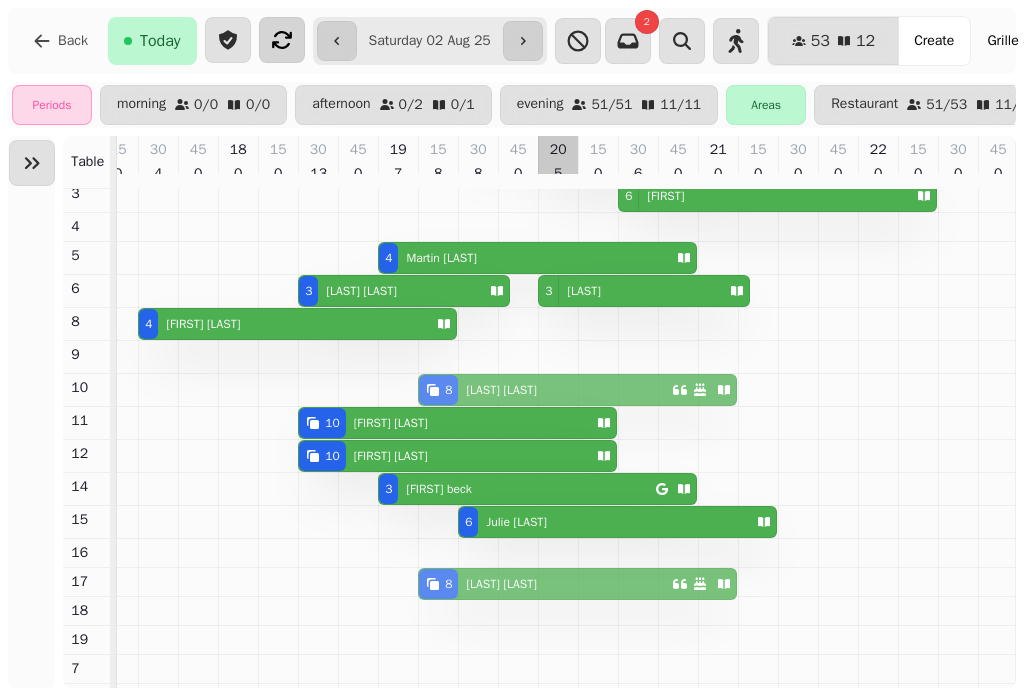 drag, startPoint x: 577, startPoint y: 358, endPoint x: 566, endPoint y: 574, distance: 216.2799 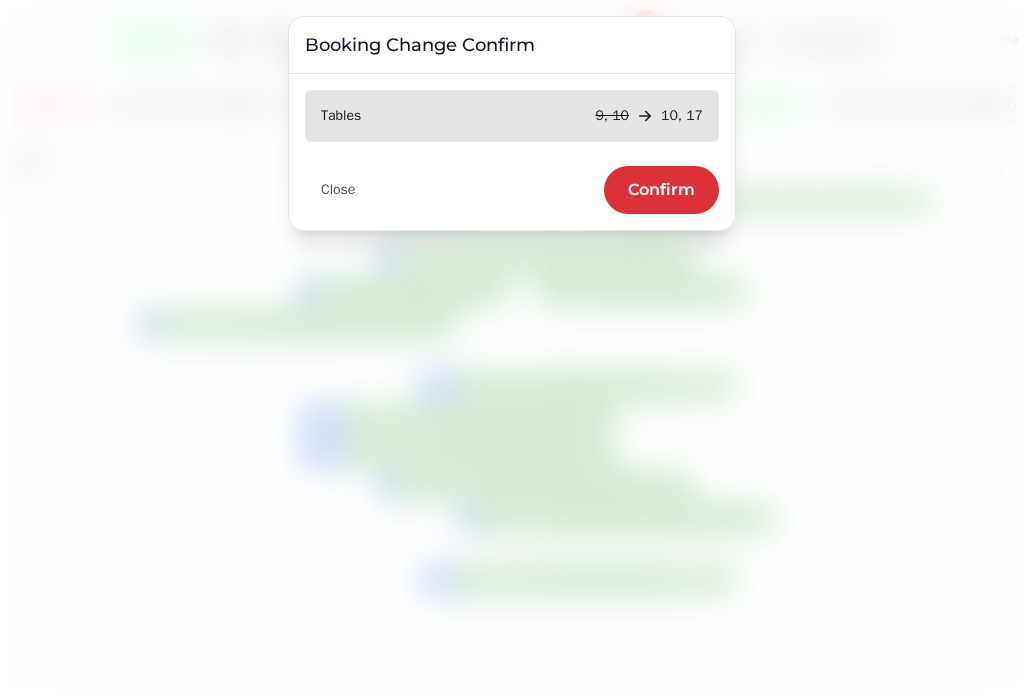 click on "Confirm" at bounding box center [661, 190] 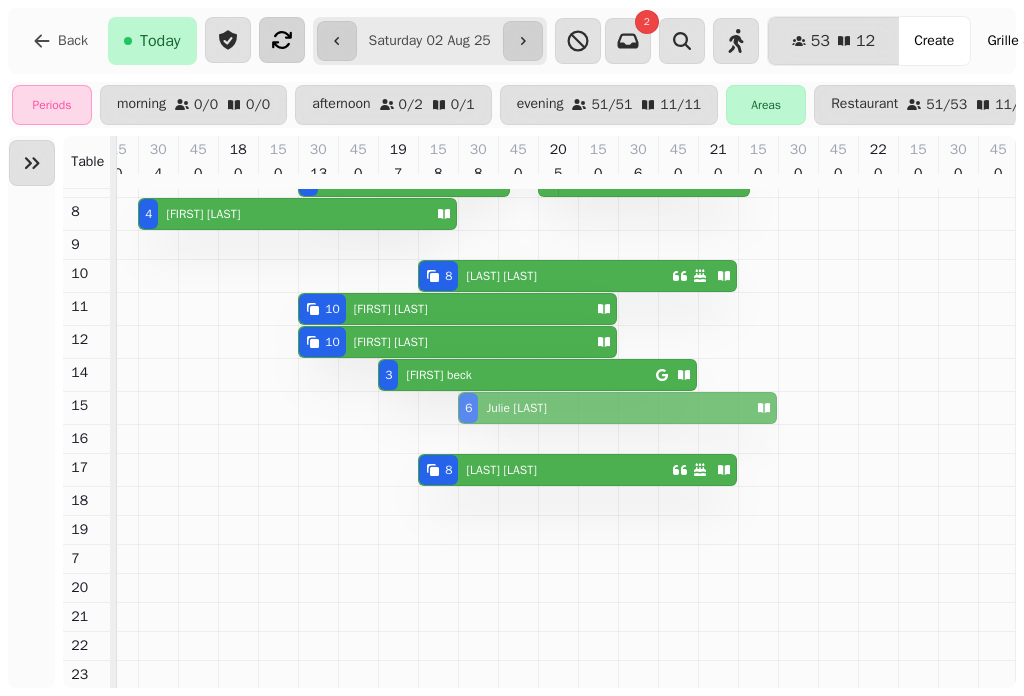 drag, startPoint x: 577, startPoint y: 383, endPoint x: 574, endPoint y: 397, distance: 14.3178215 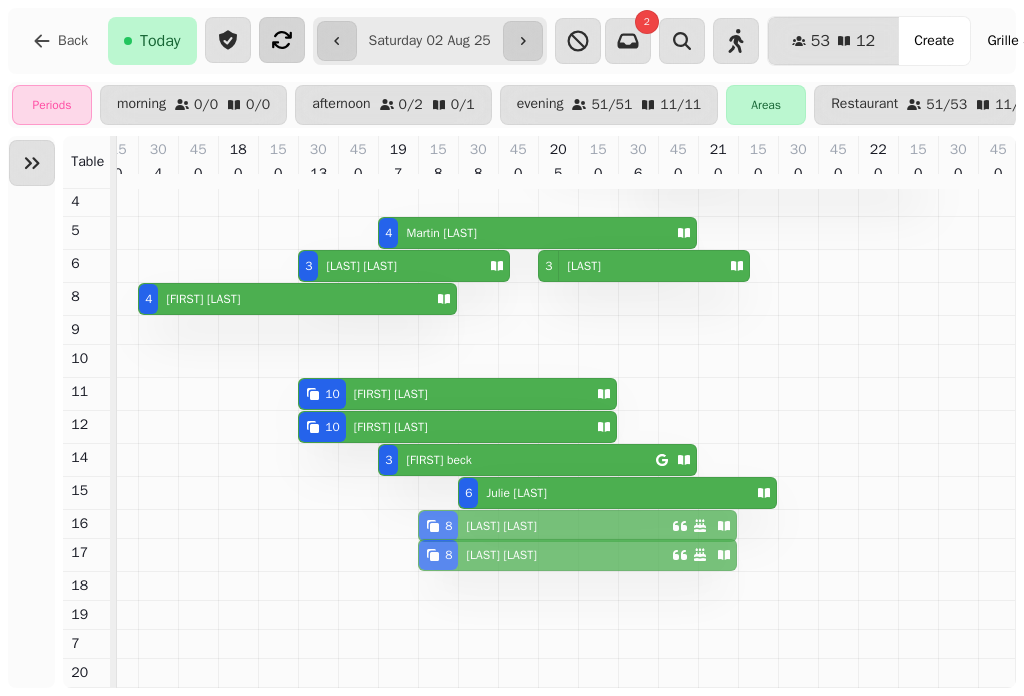 drag, startPoint x: 588, startPoint y: 362, endPoint x: 577, endPoint y: 524, distance: 162.37303 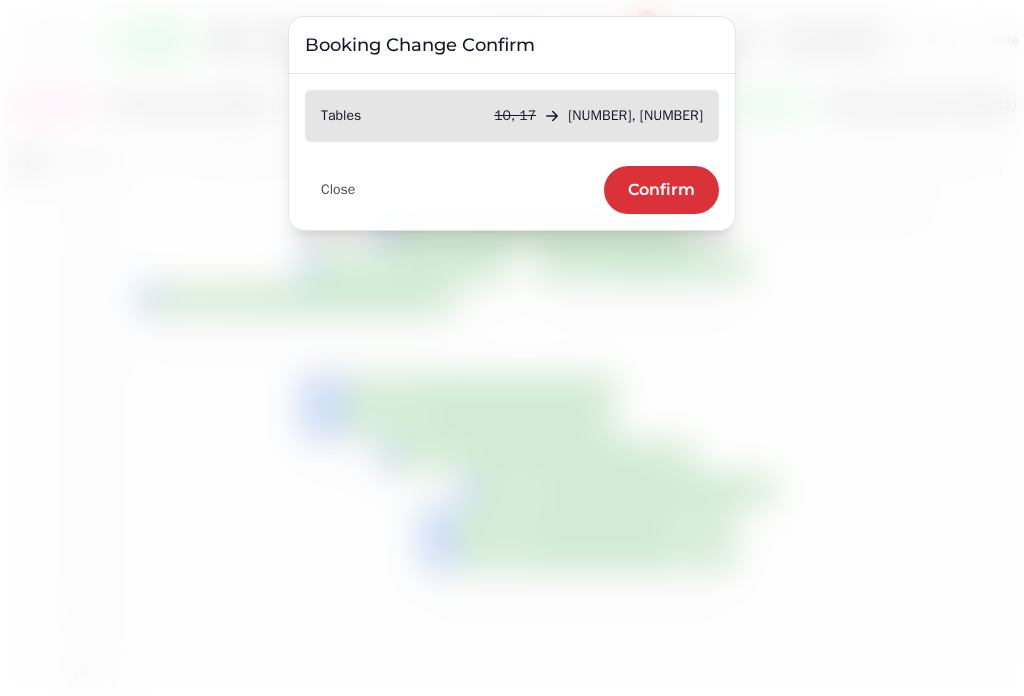 click on "Confirm" at bounding box center (661, 190) 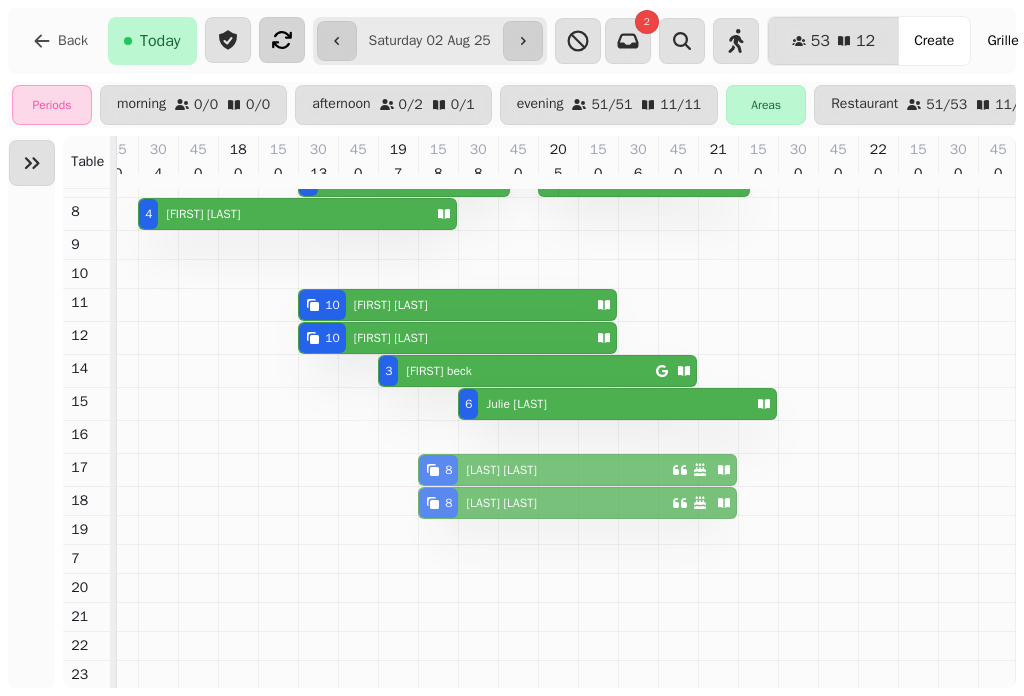 drag, startPoint x: 561, startPoint y: 427, endPoint x: 567, endPoint y: 489, distance: 62.289646 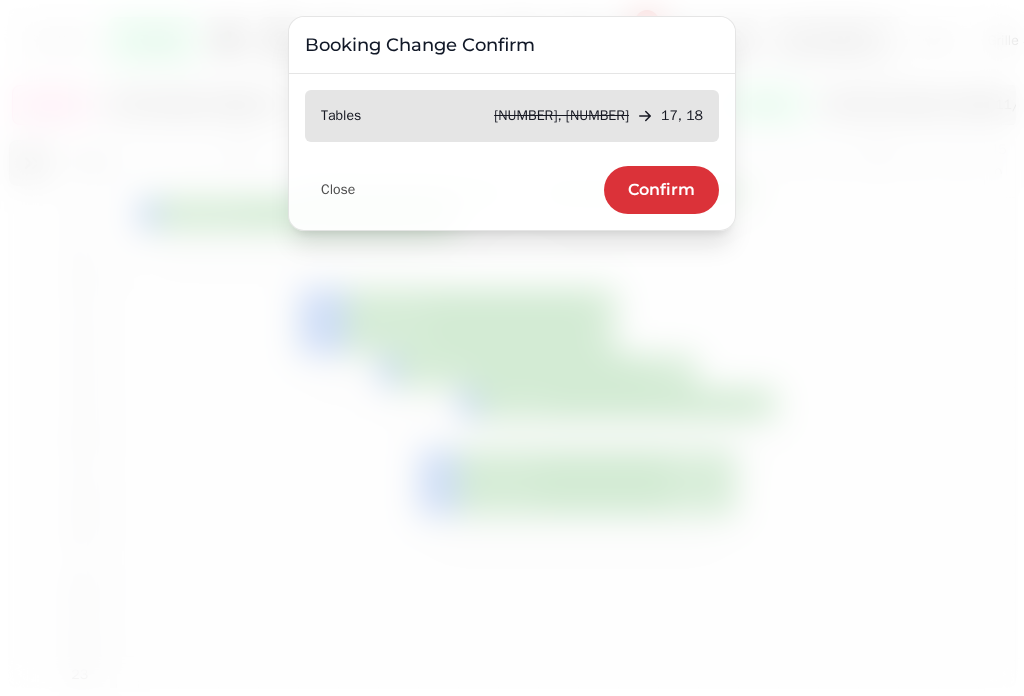 click on "Confirm" at bounding box center (661, 190) 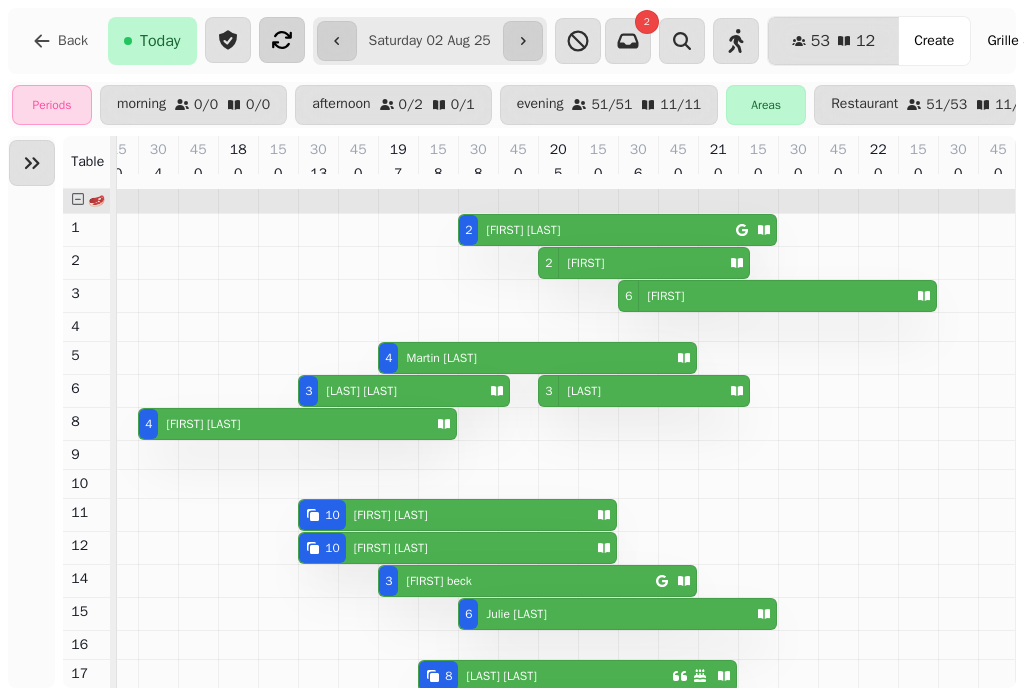 scroll, scrollTop: 97, scrollLeft: 859, axis: both 